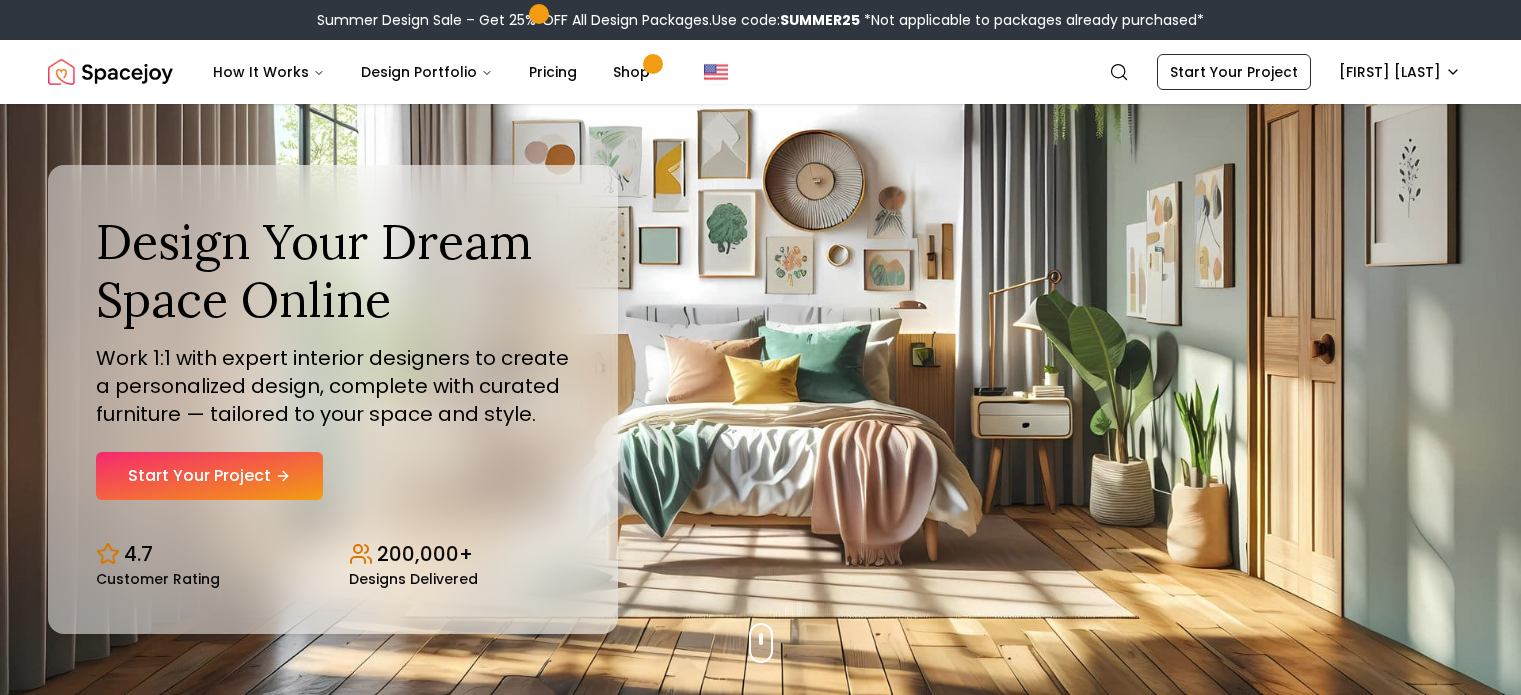 scroll, scrollTop: 0, scrollLeft: 0, axis: both 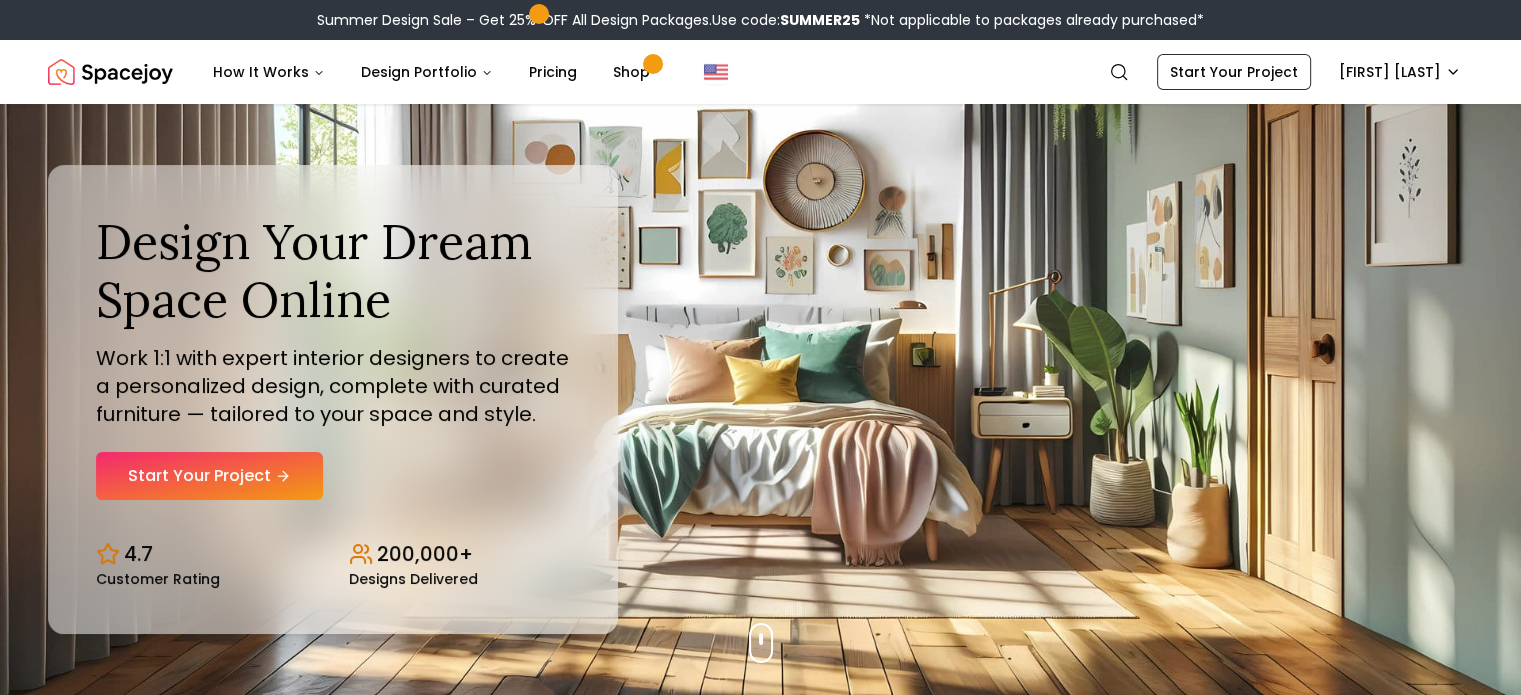 click on "Summer Design Sale – Get 25% OFF All Design Packages. Use code: SUMMER25 *Not applicable to packages already purchased* Spacejoy How It Works Design Portfolio Pricing Shop Search Start Your Project [NAME] Design Your Dream Space Online Work 1:1 with expert interior designers to create a personalized design, complete with curated furniture — tailored to your space and style. Start Your Project 4.7 Customer Rating 200,000+ Designs Delivered Design Your Dream Space Online Work 1:1 with expert interior designers to create a personalized design, complete with curated furniture — tailored to your space and style. Start Your Project 4.7 Customer Rating 200,000+ Designs Delivered Summer Design Sale Get 25% OFF on all Design Packages Get Started Mid-Summer Style Event Up to 60% OFF on Furniture & Decor Shop Now Get Matched with Expert Interior Designers Online! [NAME] Designer [NAME] Designer [NAME] Designer [NAME] Designer [NAME] Designer 1" at bounding box center [760, 5997] 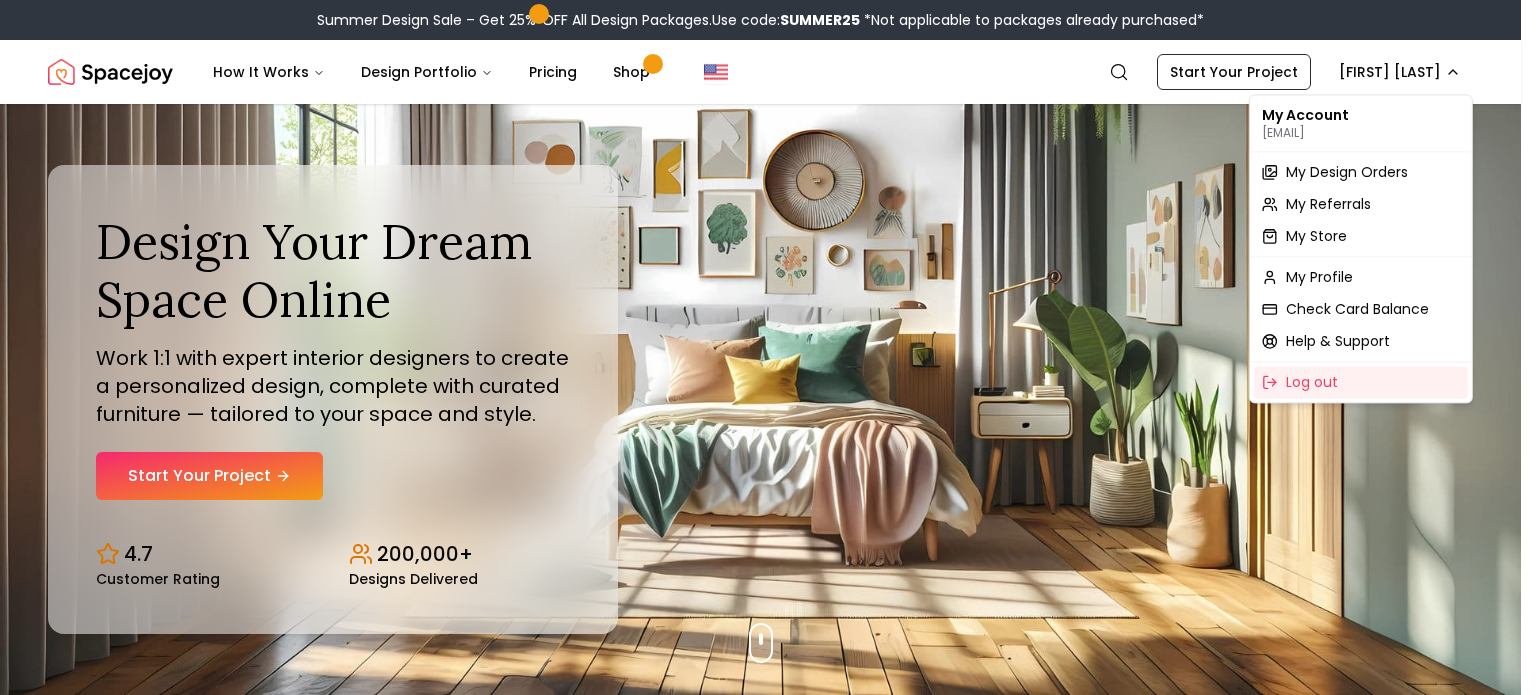 click on "Summer Design Sale – Get 25% OFF All Design Packages. Use code: SUMMER25 *Not applicable to packages already purchased* Spacejoy How It Works Design Portfolio Pricing Shop Search Start Your Project [NAME] Design Your Dream Space Online Work 1:1 with expert interior designers to create a personalized design, complete with curated furniture — tailored to your space and style. Start Your Project 4.7 Customer Rating 200,000+ Designs Delivered Design Your Dream Space Online Work 1:1 with expert interior designers to create a personalized design, complete with curated furniture — tailored to your space and style. Start Your Project 4.7 Customer Rating 200,000+ Designs Delivered Summer Design Sale Get 25% OFF on all Design Packages Get Started Mid-Summer Style Event Up to 60% OFF on Furniture & Decor Shop Now Get Matched with Expert Interior Designers Online! [NAME] Designer [NAME] Designer [NAME] Designer [NAME] Designer [NAME] Designer 1" at bounding box center (768, 6001) 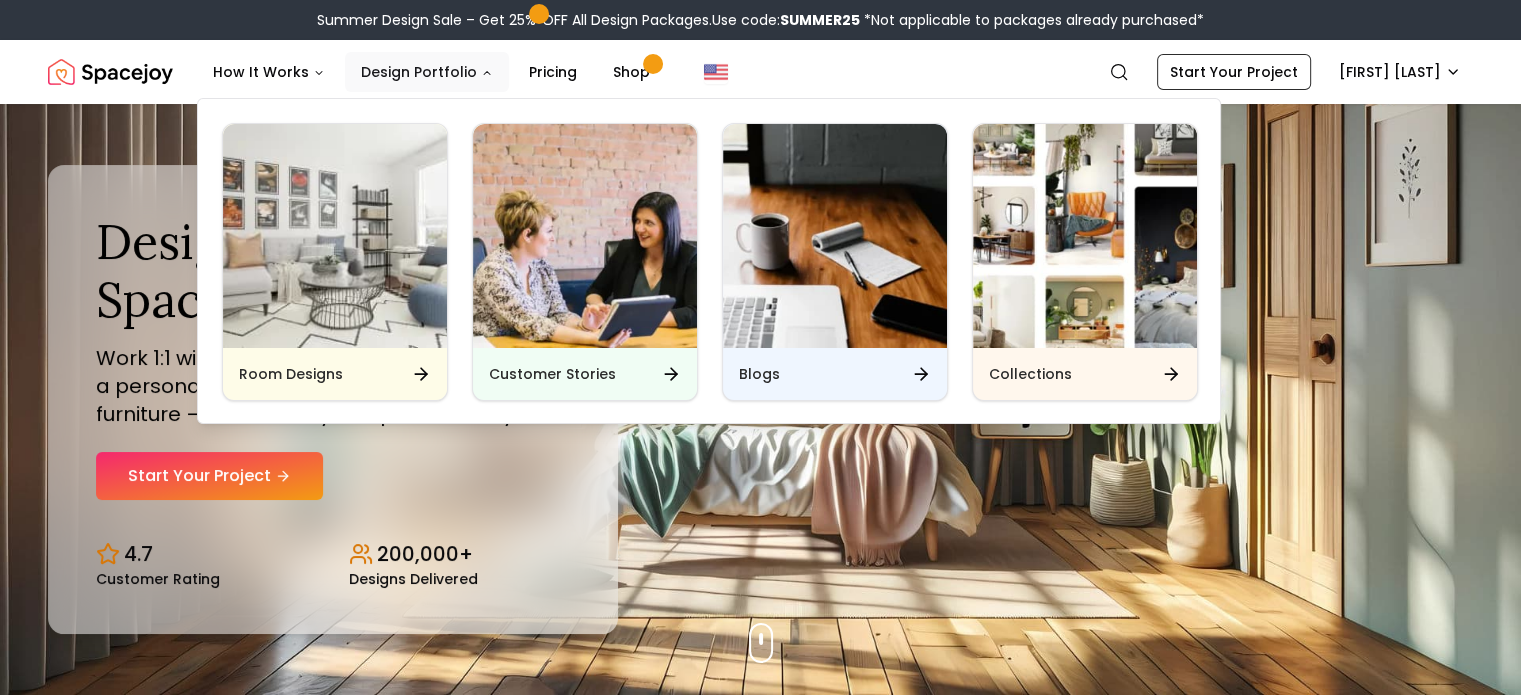 click on "Design Portfolio" at bounding box center (427, 72) 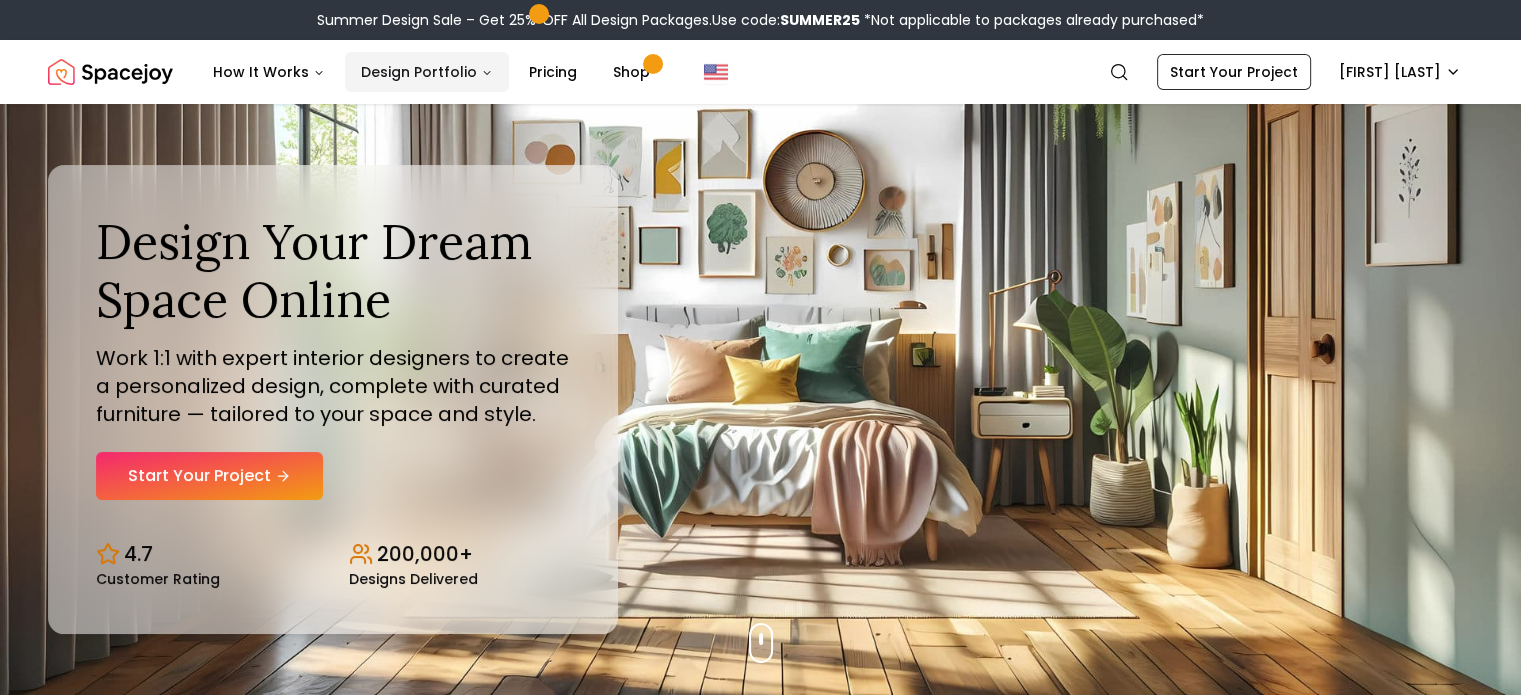 click on "Design Portfolio" at bounding box center (427, 72) 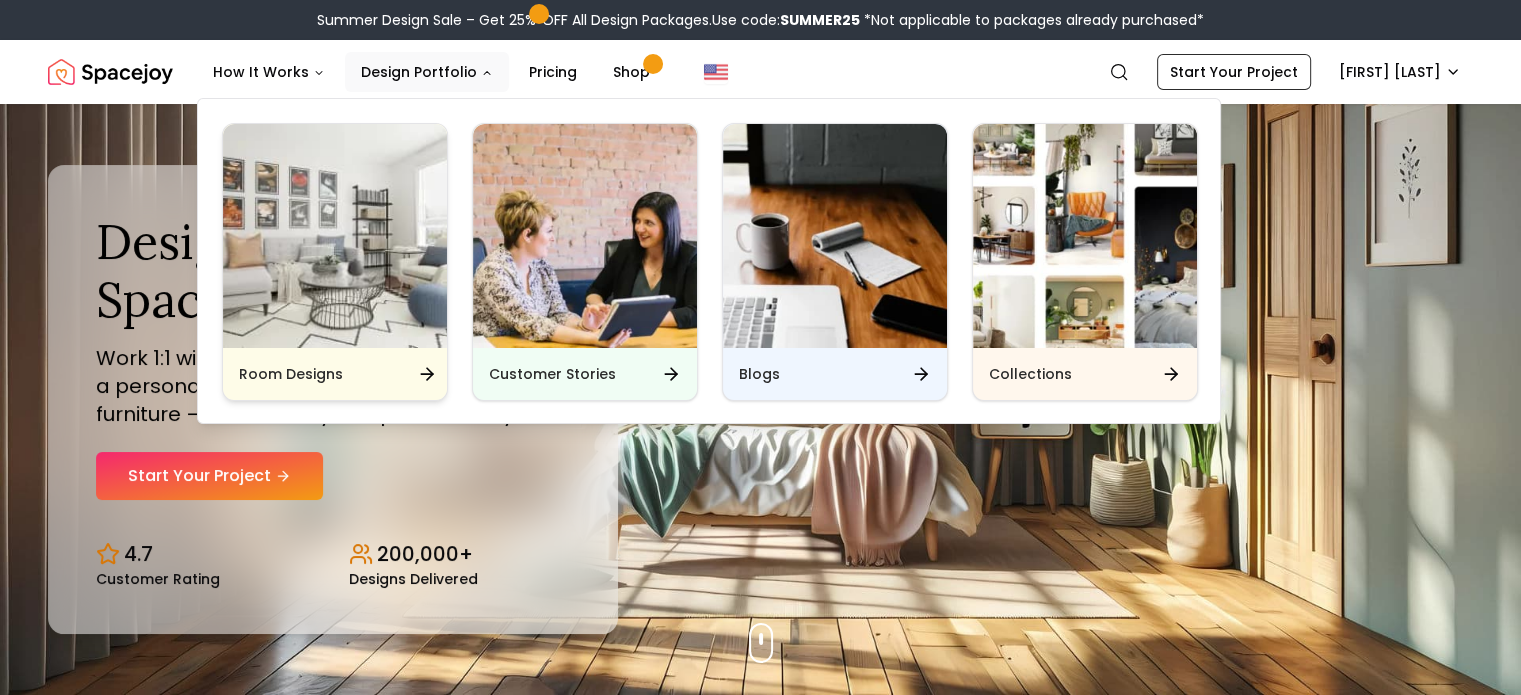 click at bounding box center [335, 236] 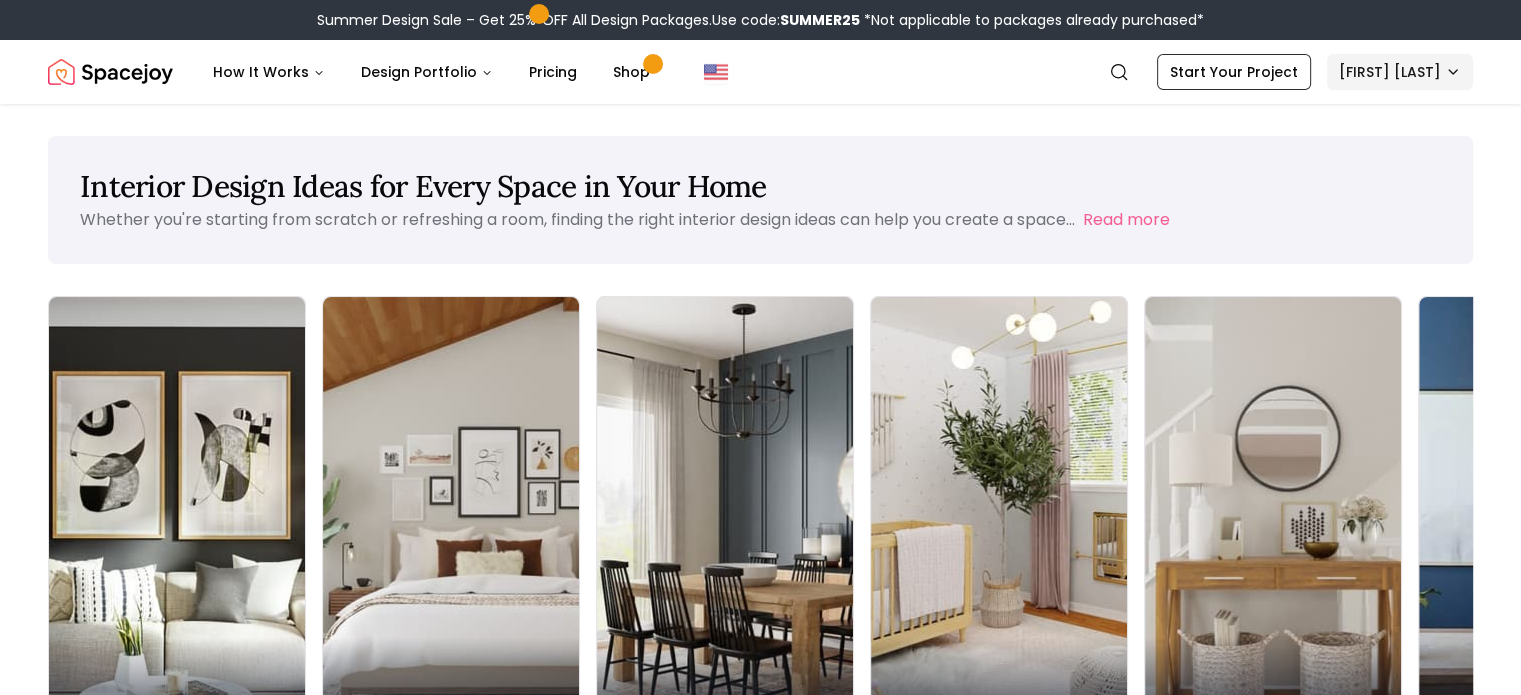 click on "Summer Design Sale – Get 25% OFF All Design Packages. Use code: SUMMER25 *Not applicable to packages already purchased* Spacejoy How It Works Design Portfolio Pricing Shop Search Start Your Project [NAME] Interior Design Ideas for Every Space in Your Home Whether you're starting from scratch or refreshing a room, finding the right interior design ideas can help you create a space... Read more Living Room Bedroom Dining Room Nursery Entryway Home Office Kitchen Bathroom Outdoor Large Spaces Explore All Design Ideas dining room Entryway: Classic Elegant with Staircase Accents bedroom Bedroom Farmhouse with Canopy Bed living room Living Room Contemporary with Blue Touches Exclusive Offer Get 25% OFF All Design Packages dining room Entryway Modern Traditional with Bright Openness bedroom Cozy Bedroom Design with Dark Blue Accent Wall bedroom Bedroom Modern Elegant with Teal Accent Wall bedroom Bedroom Modern Glam with Velvet Bed bedroom living room living room bedroom ©" at bounding box center [760, 3083] 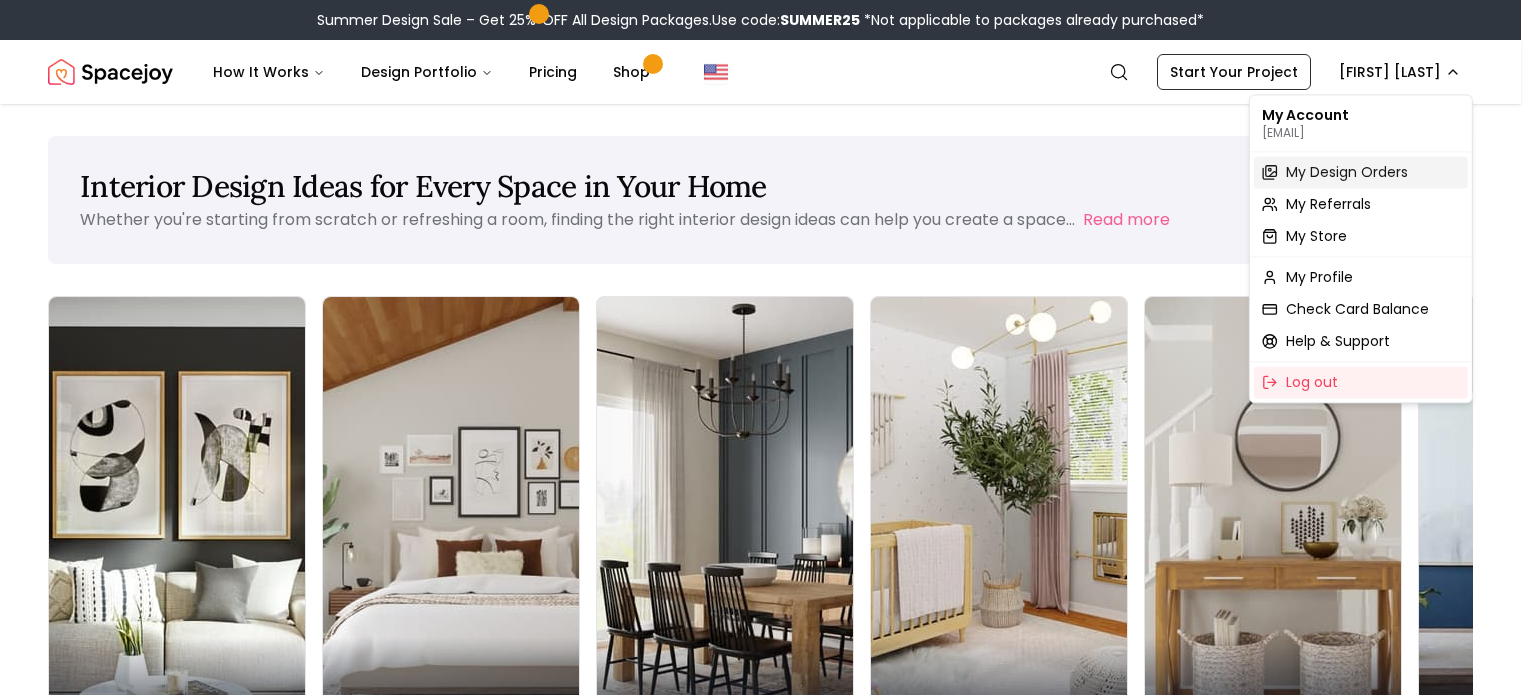 click on "My Design Orders" at bounding box center [1347, 172] 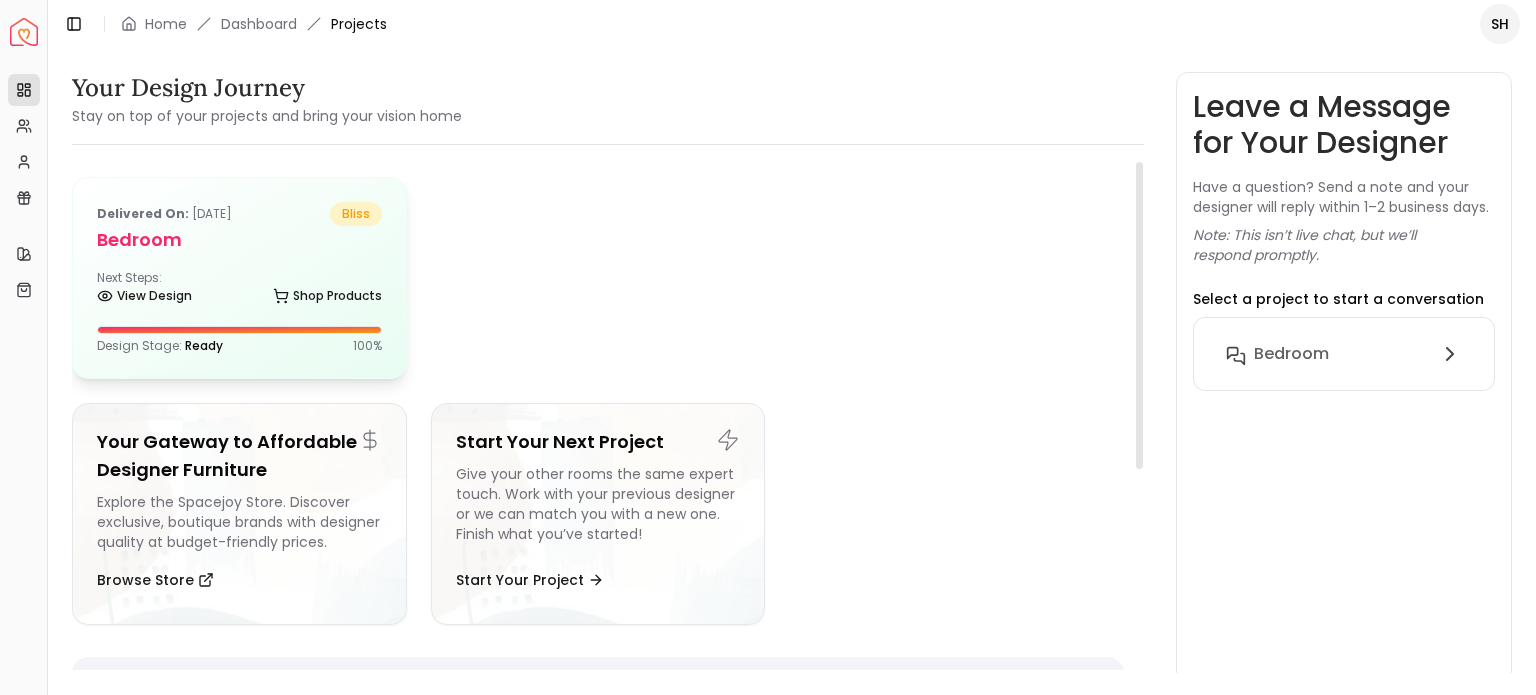 click on "Delivered on: [DATE] bliss Bedroom Next Steps: View Design Shop Products Design Stage: Ready 100 %" at bounding box center (239, 278) 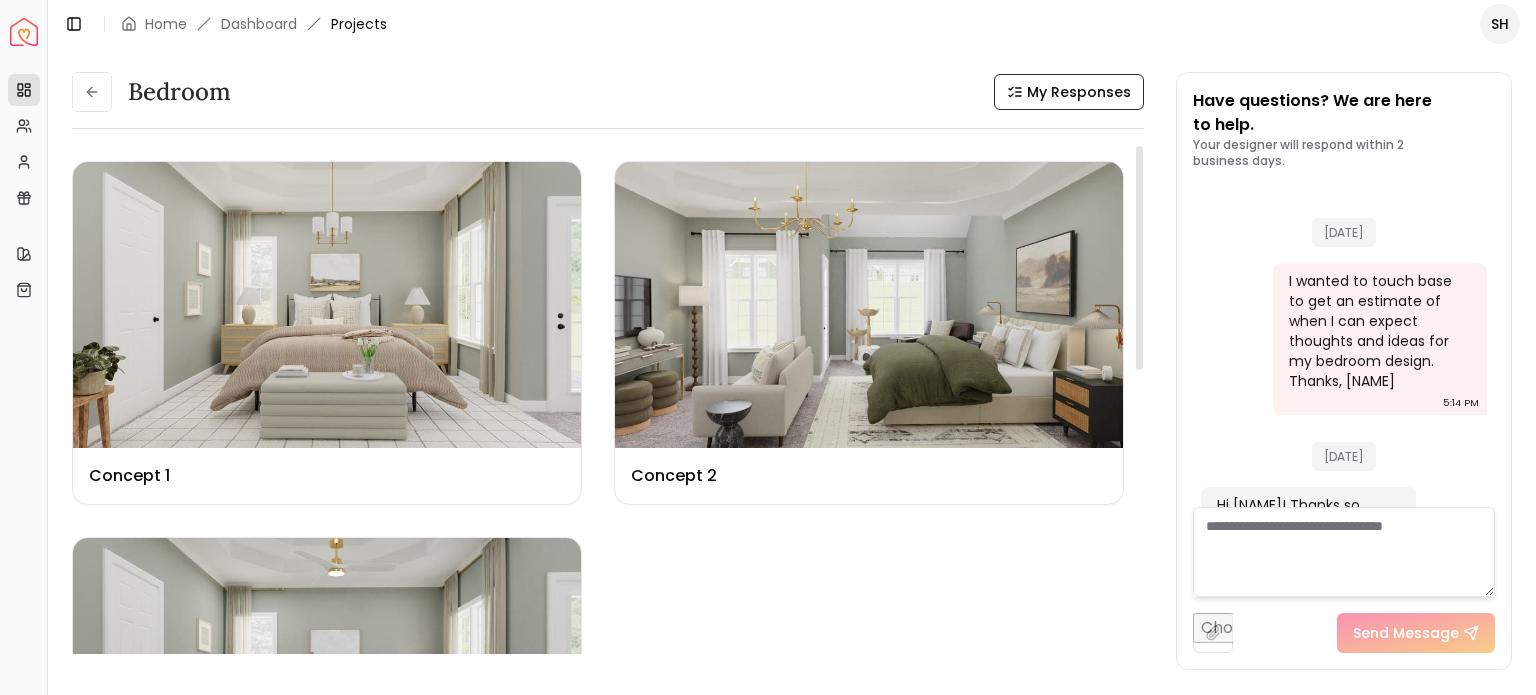 scroll, scrollTop: 2545, scrollLeft: 0, axis: vertical 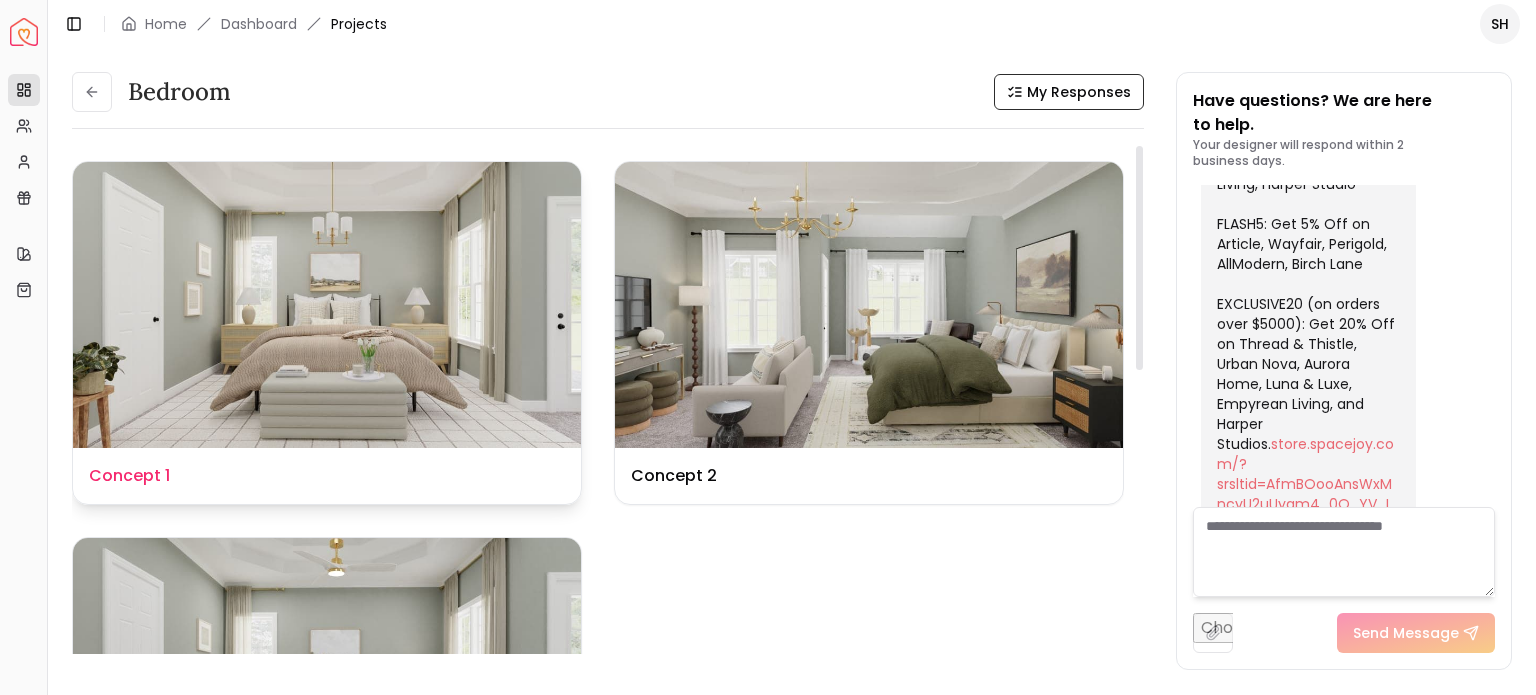 click at bounding box center (327, 305) 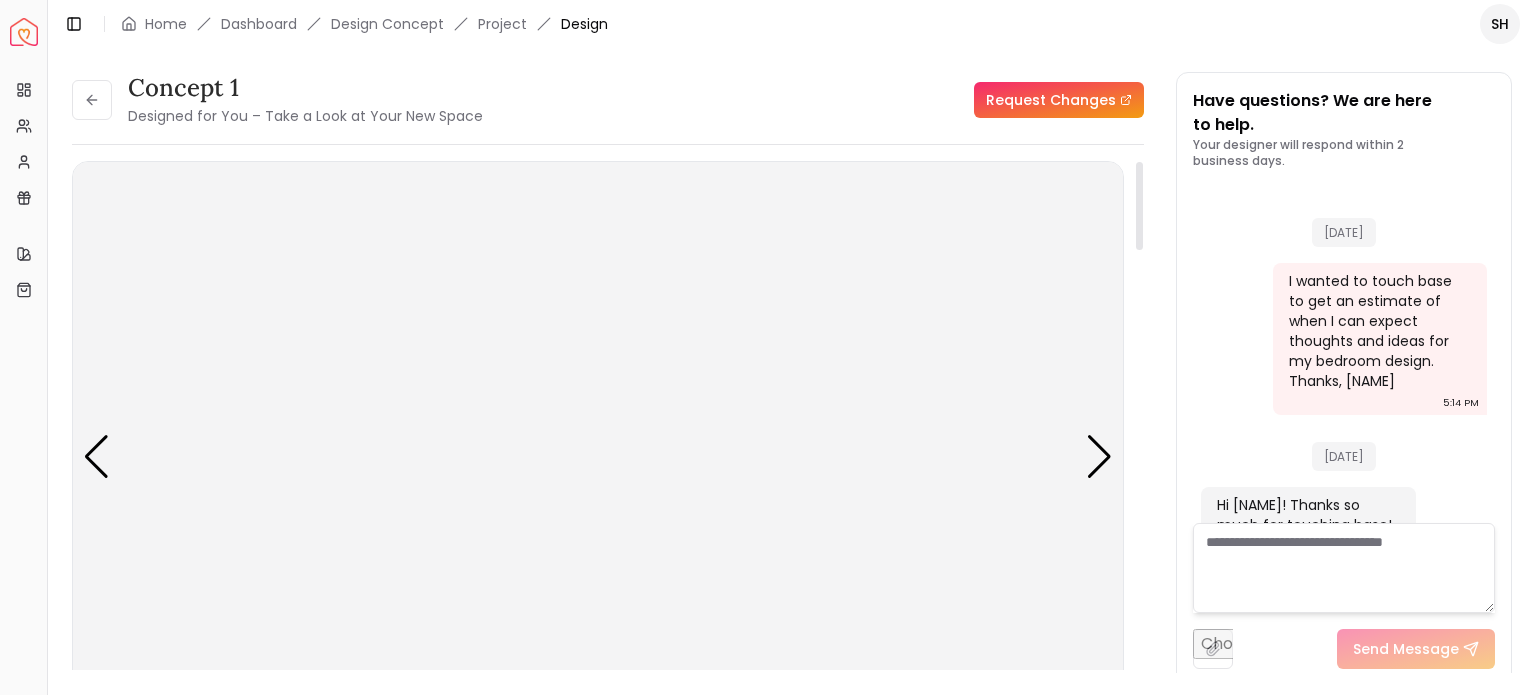scroll, scrollTop: 2529, scrollLeft: 0, axis: vertical 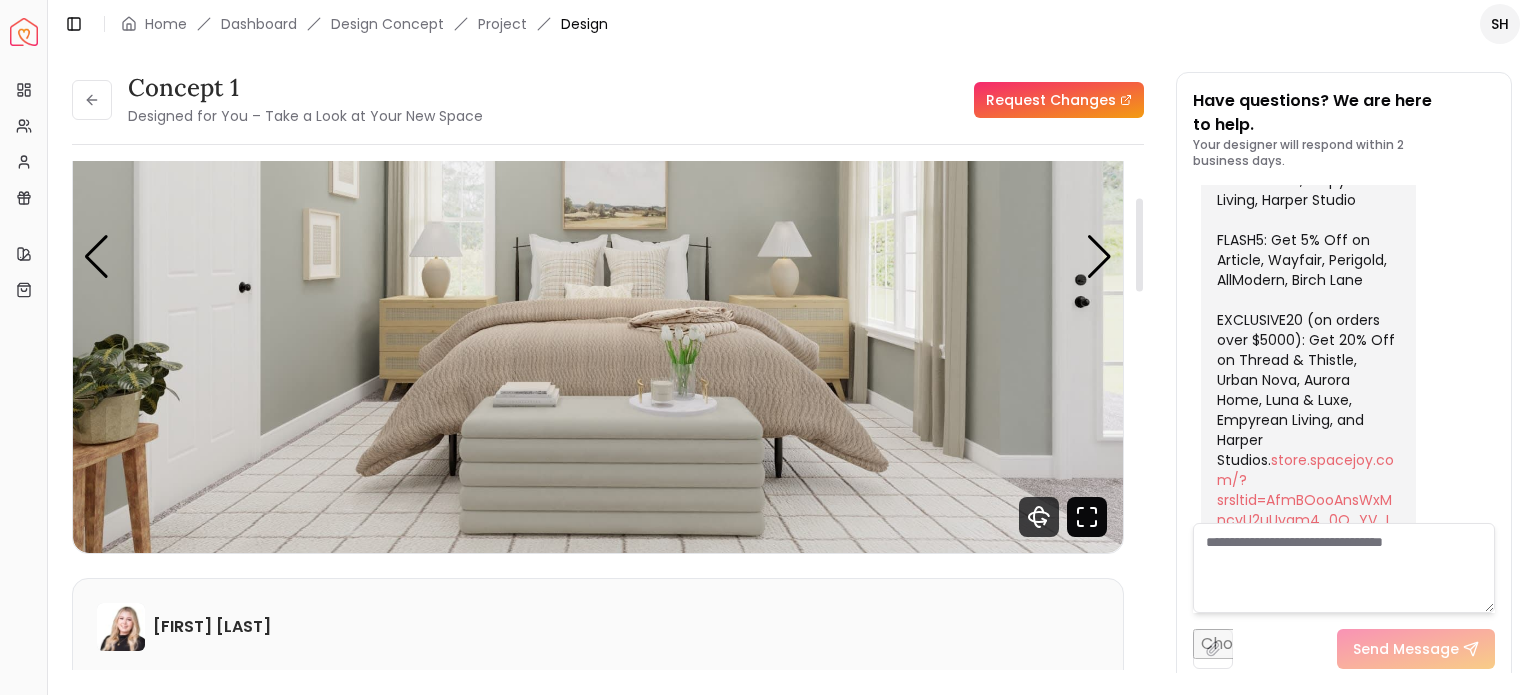 click 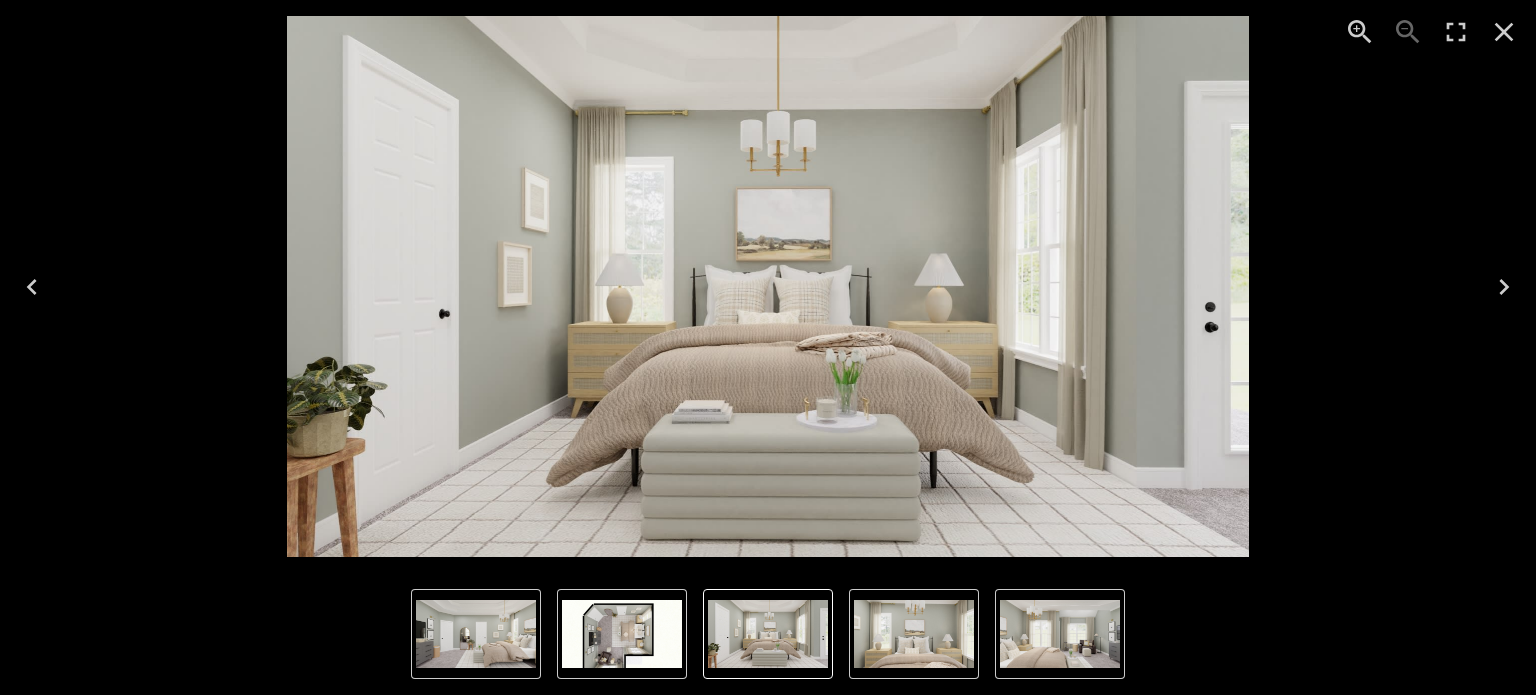 click 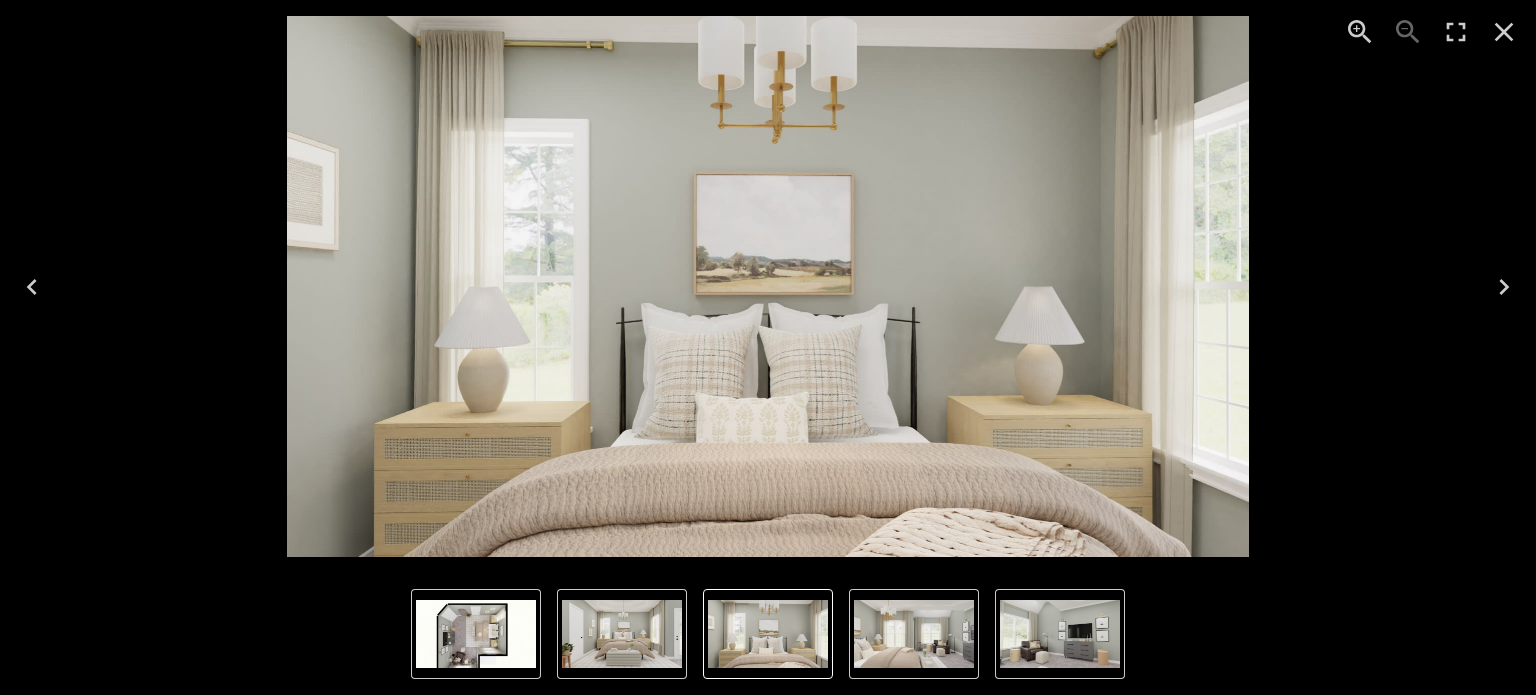click 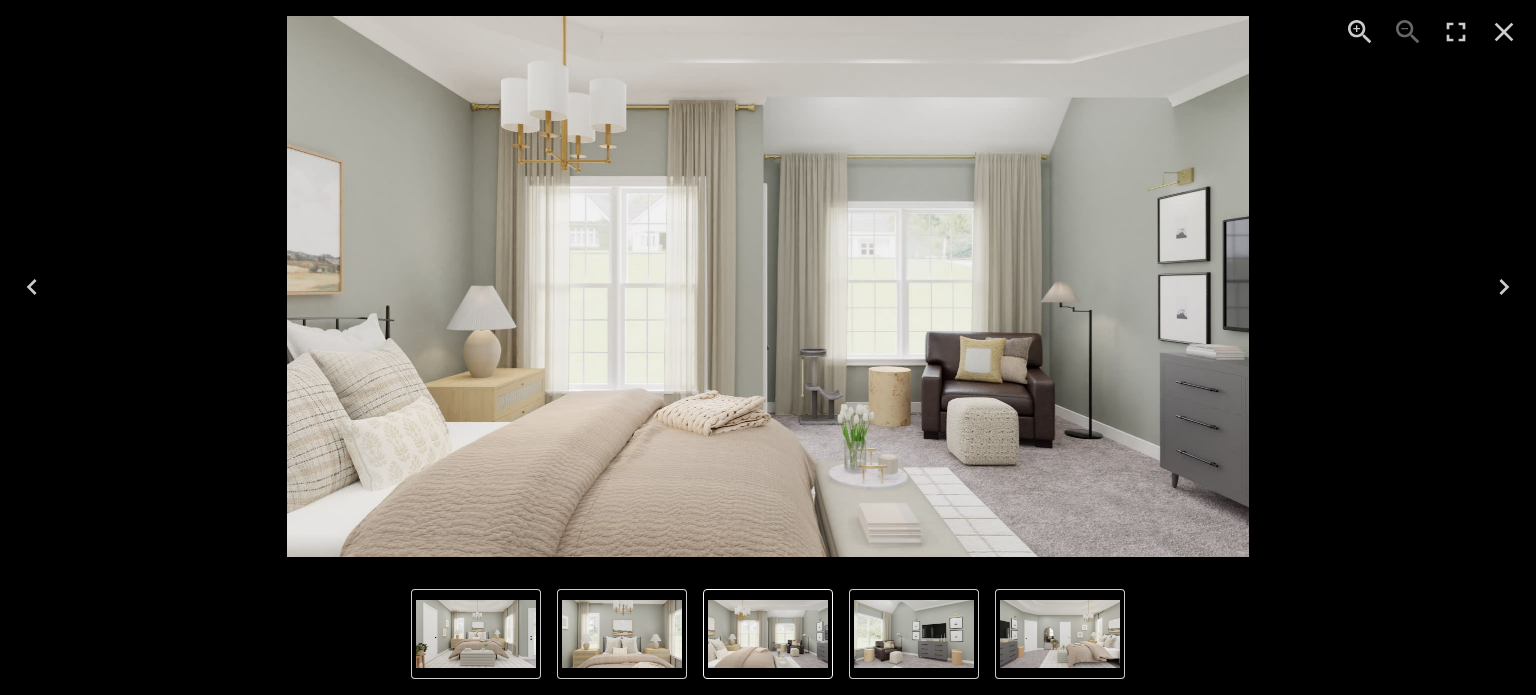 click 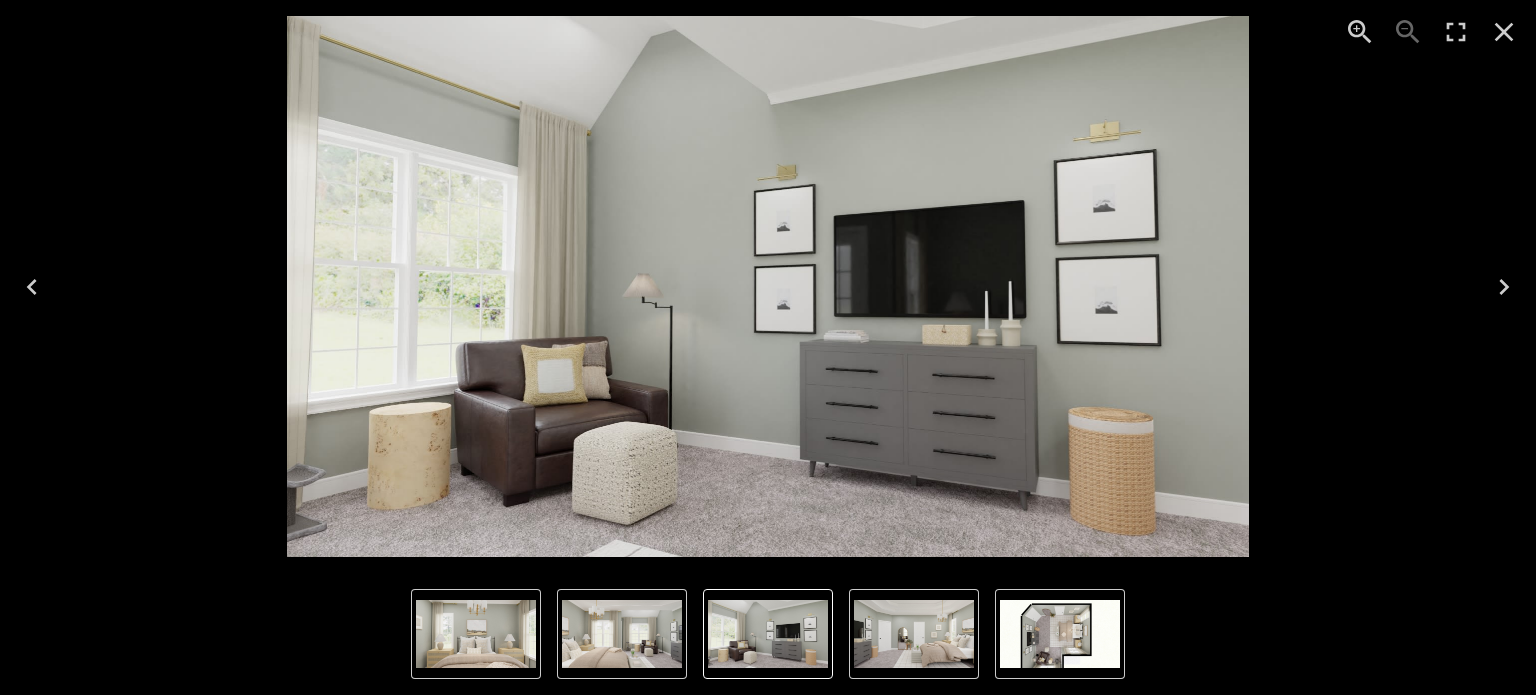 click 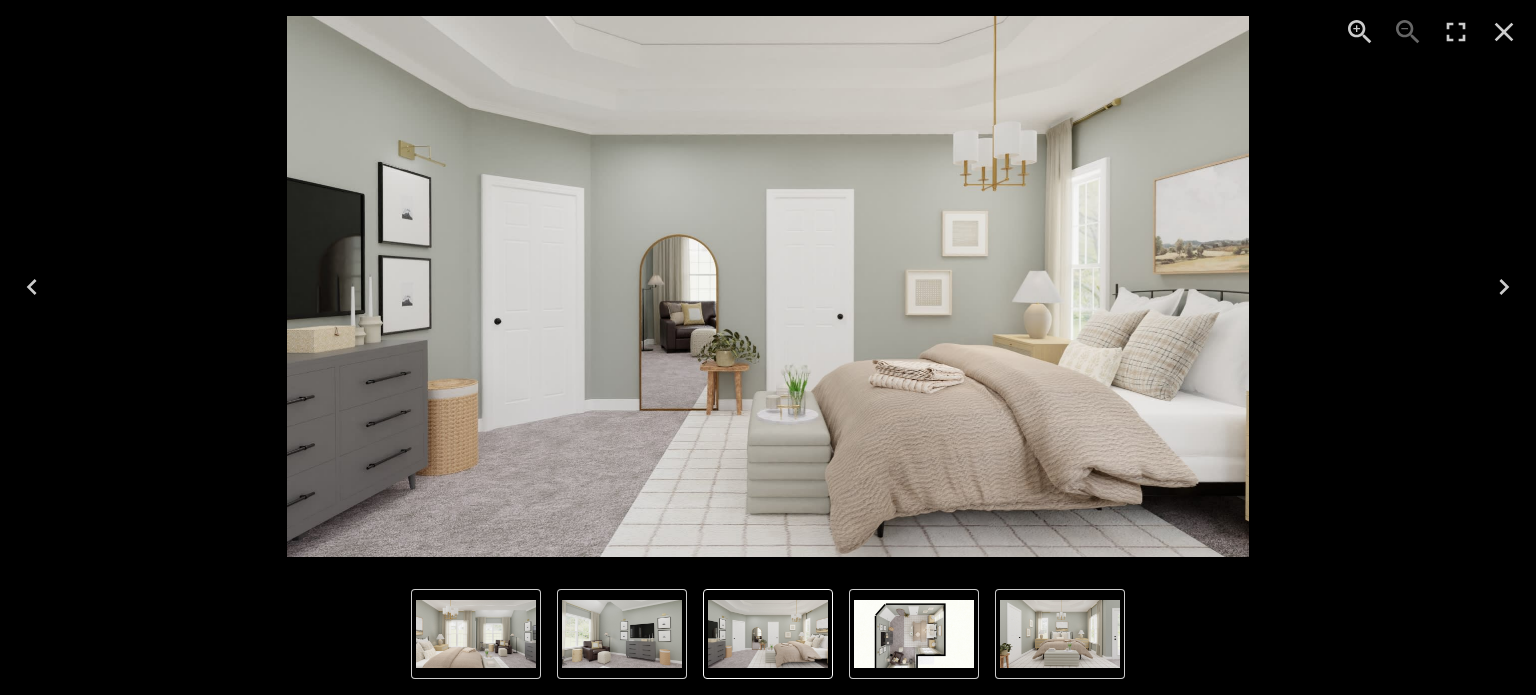 click 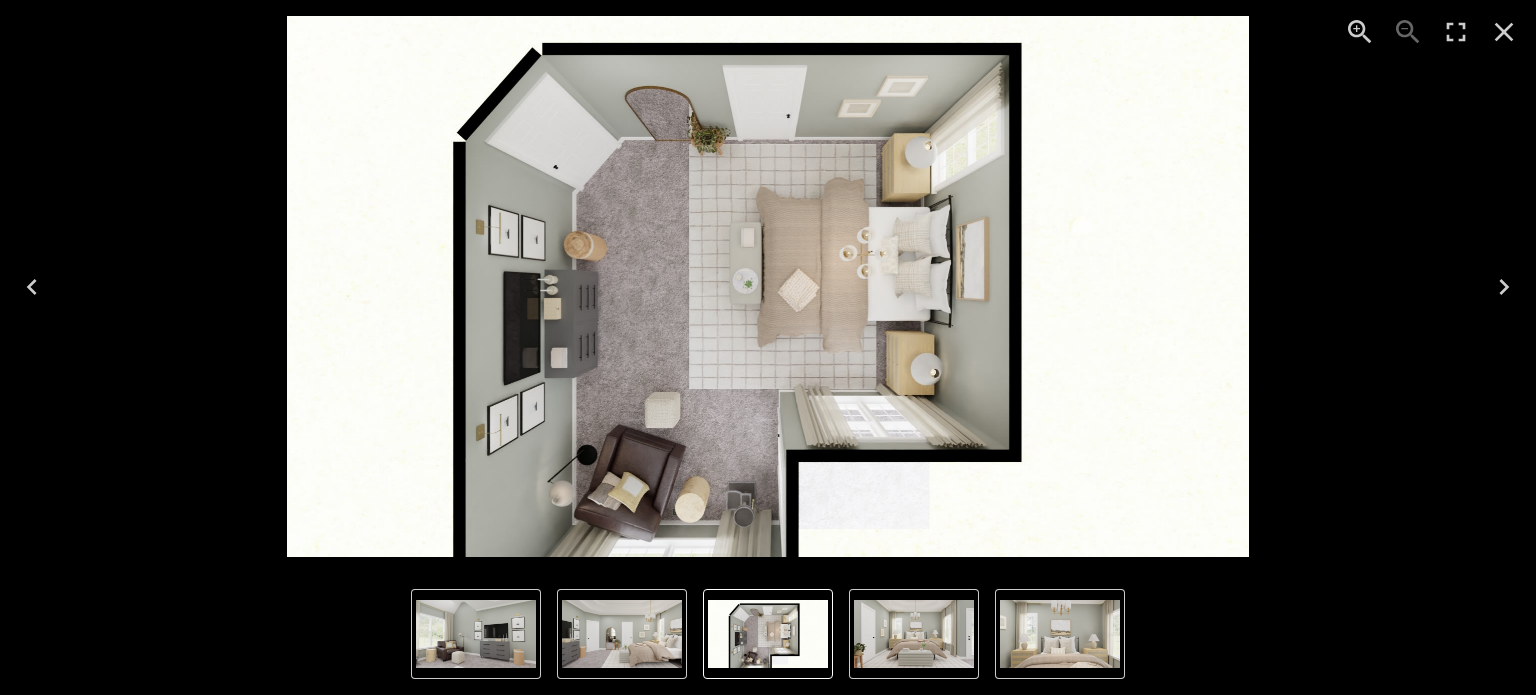 click 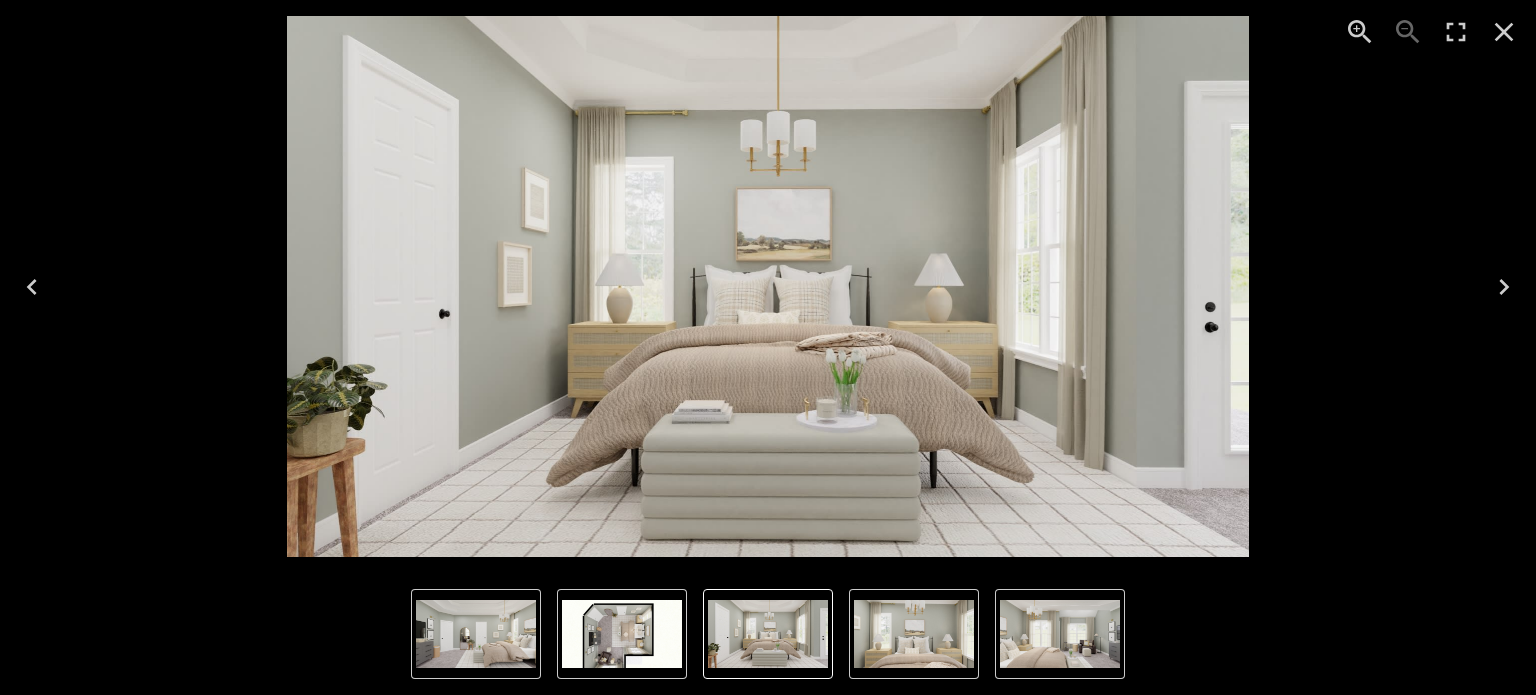 click 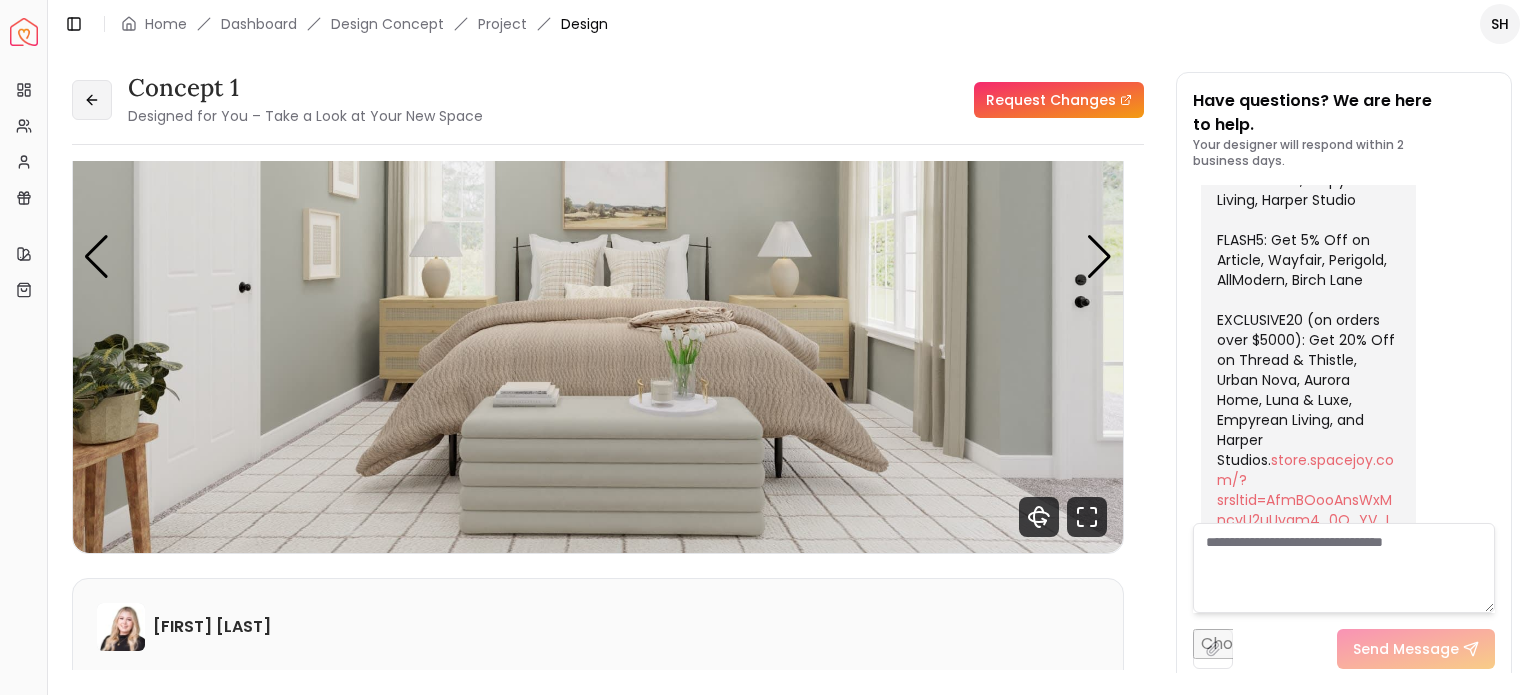 click at bounding box center [92, 100] 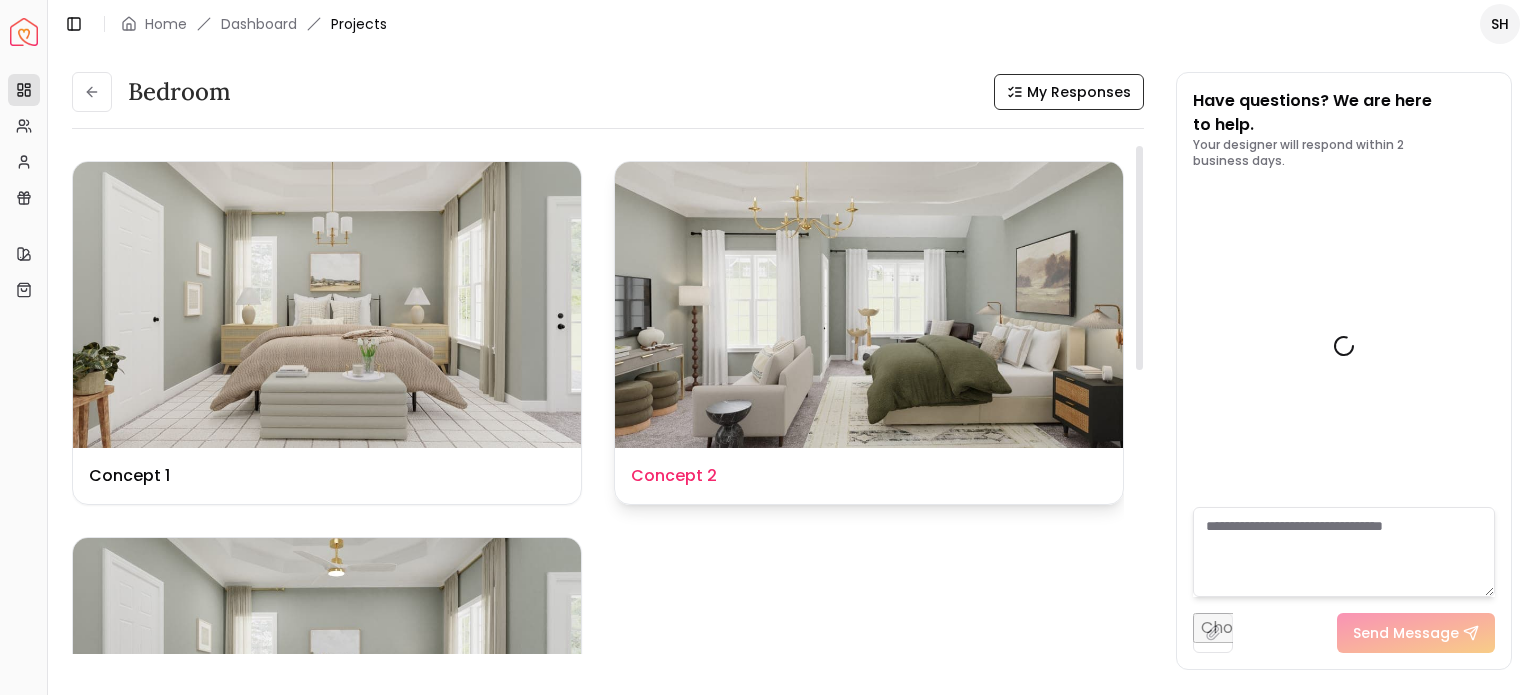 scroll, scrollTop: 2545, scrollLeft: 0, axis: vertical 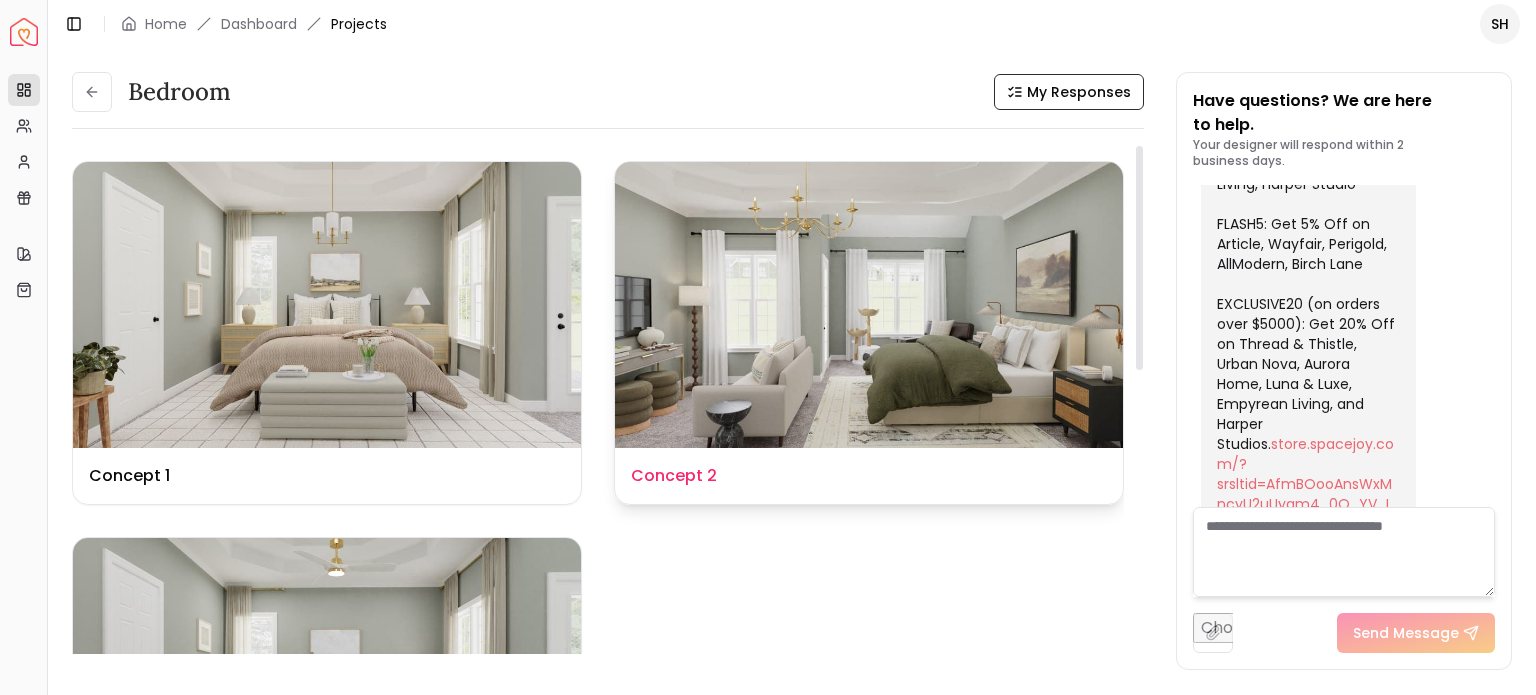 click at bounding box center [869, 305] 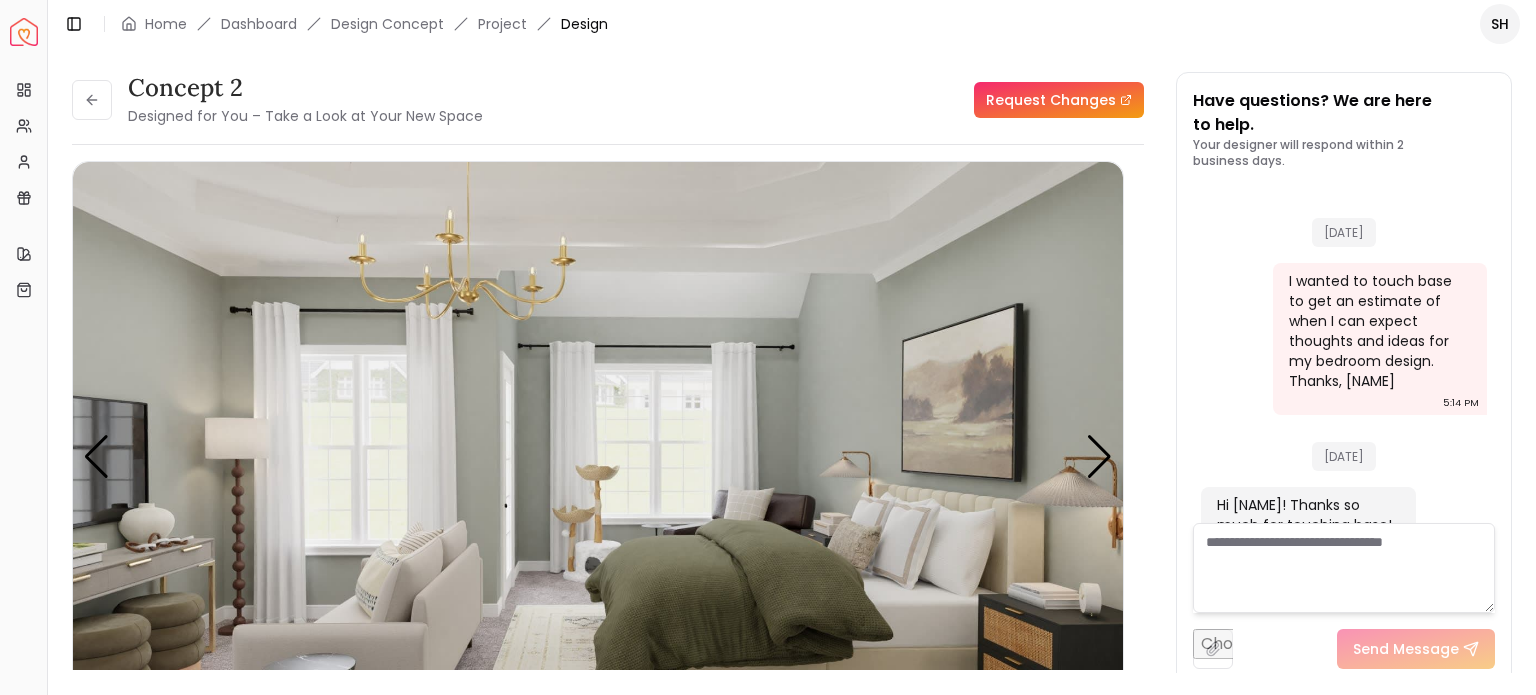 scroll, scrollTop: 2529, scrollLeft: 0, axis: vertical 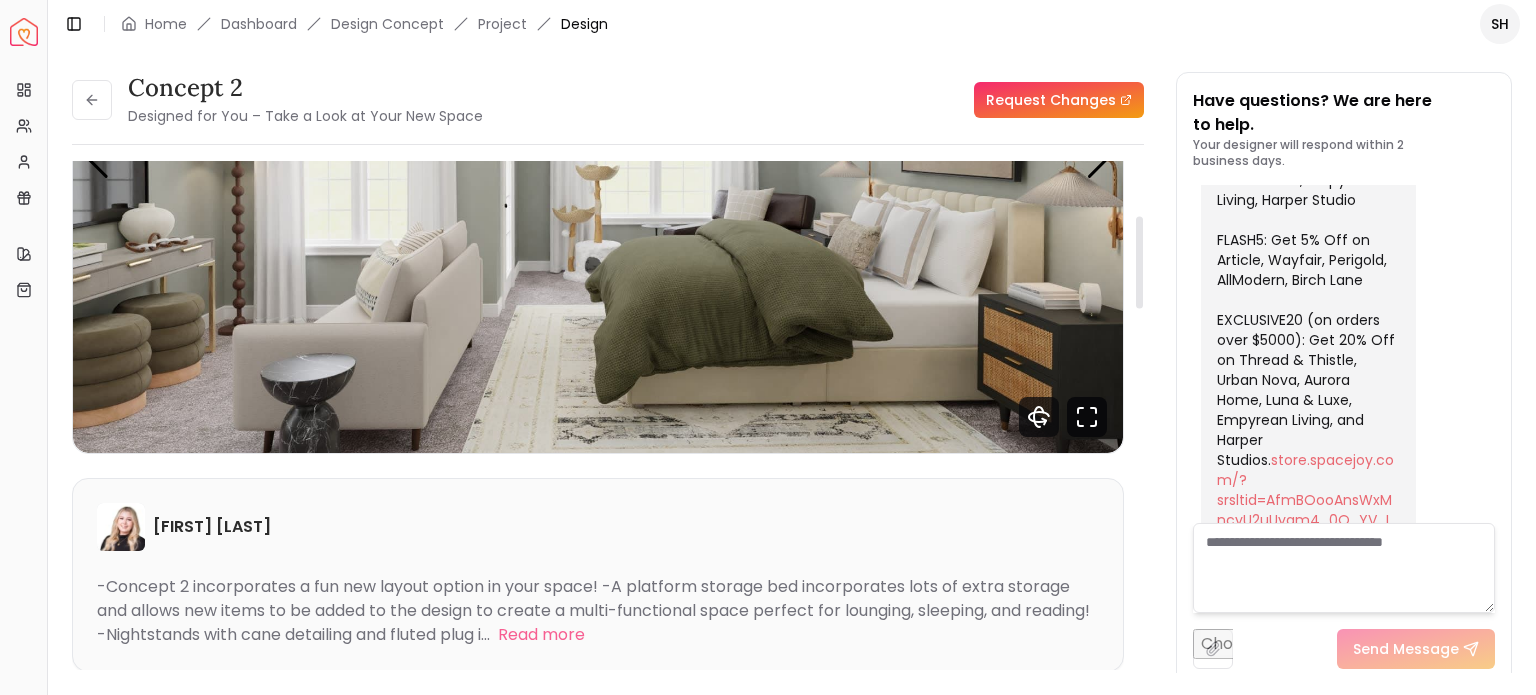click 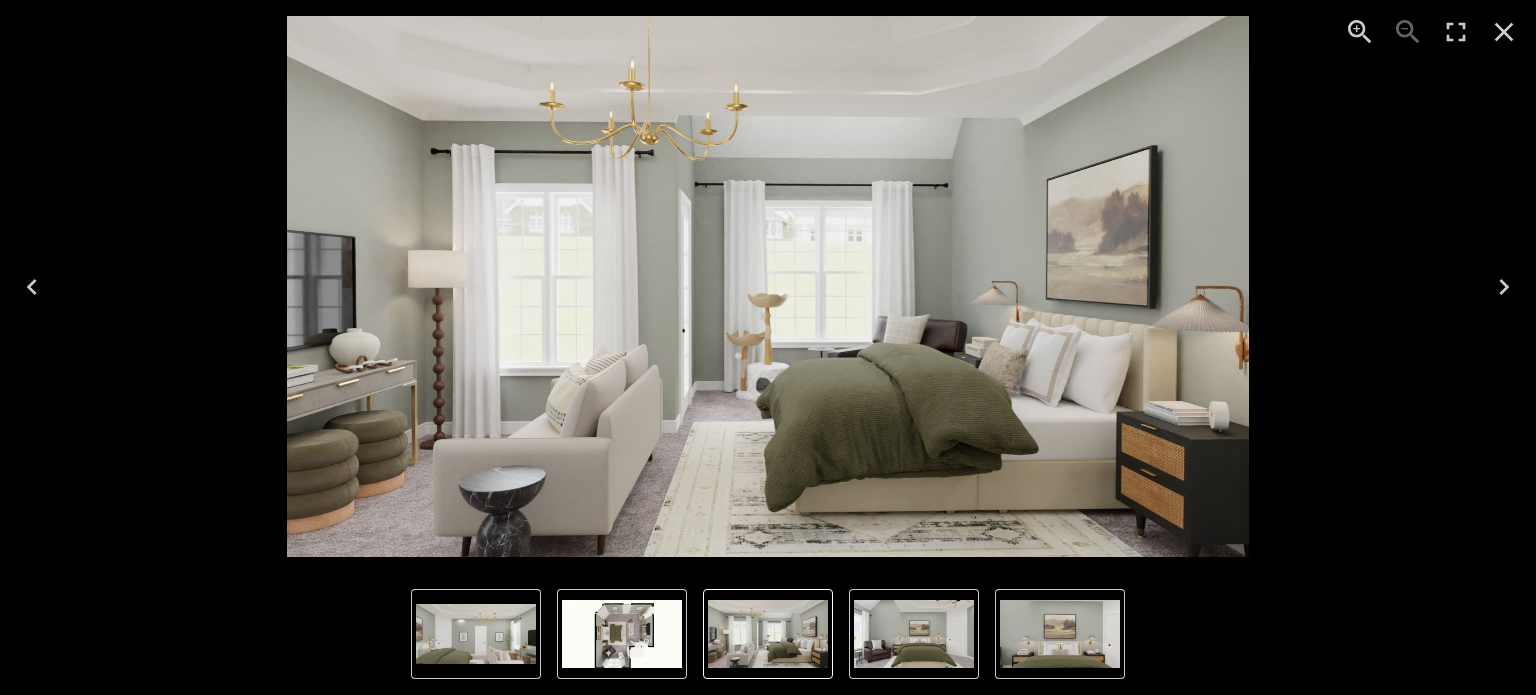 click 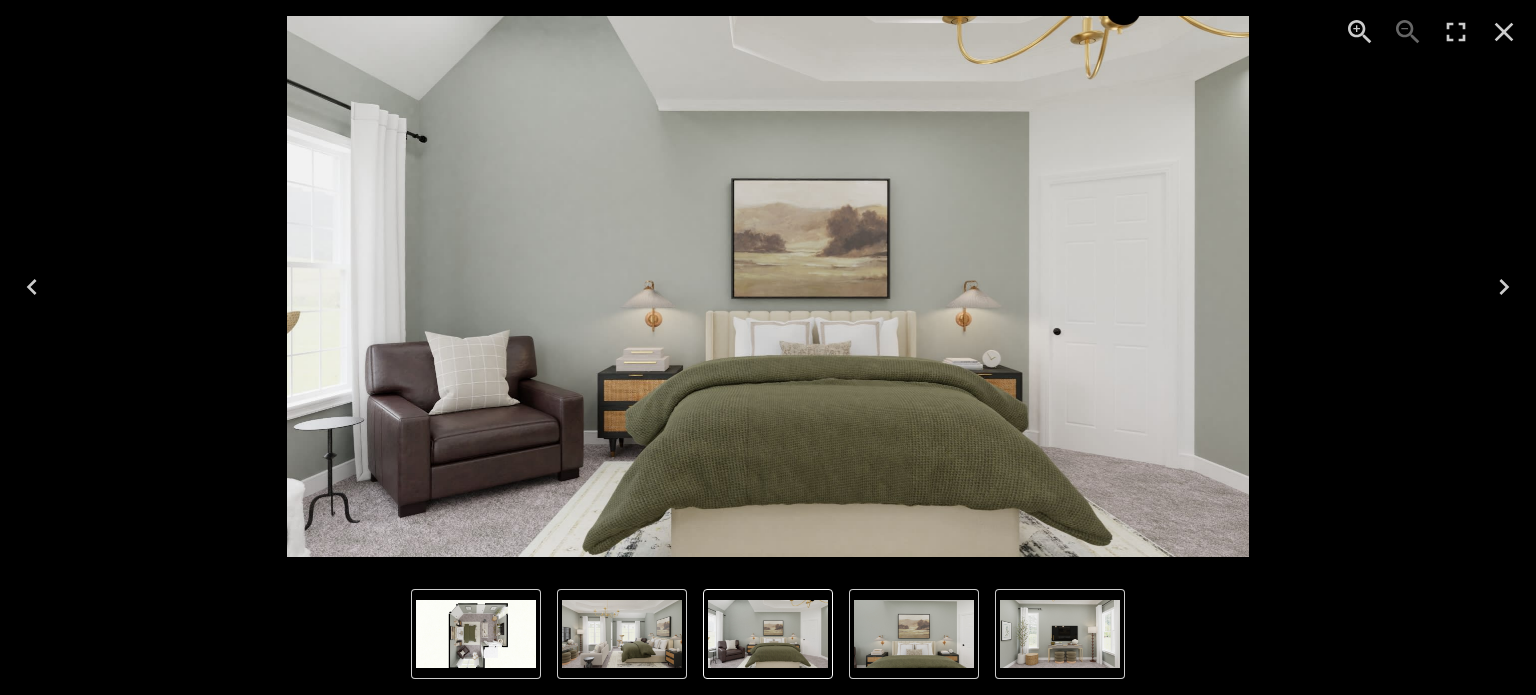 click 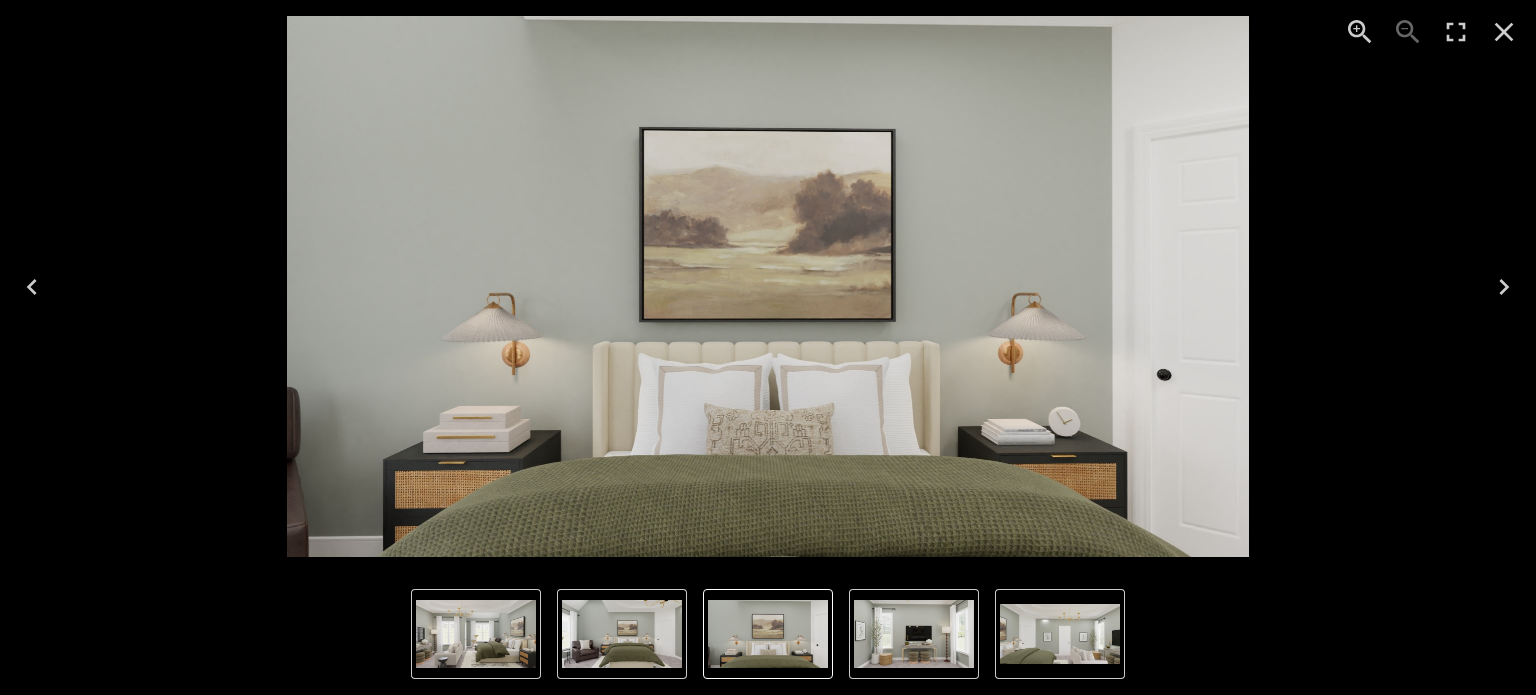 click 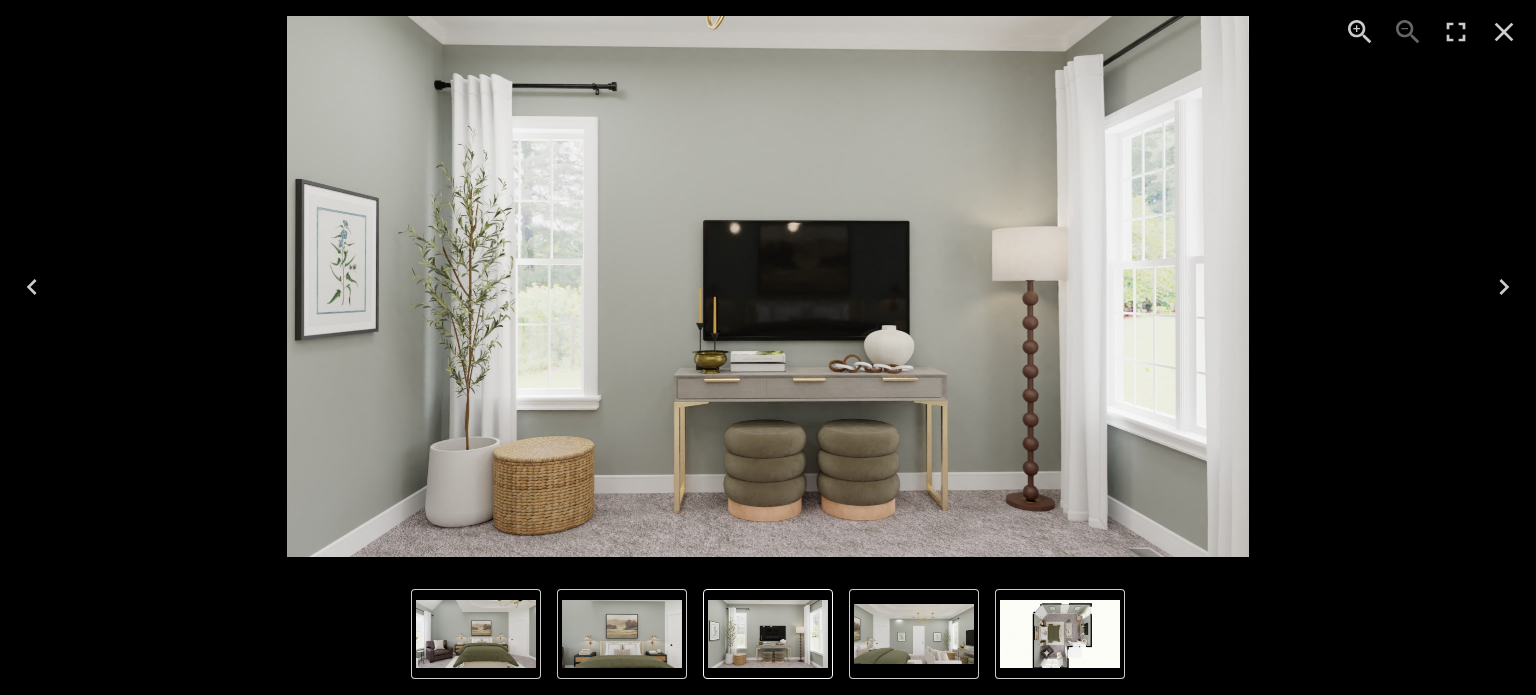 click 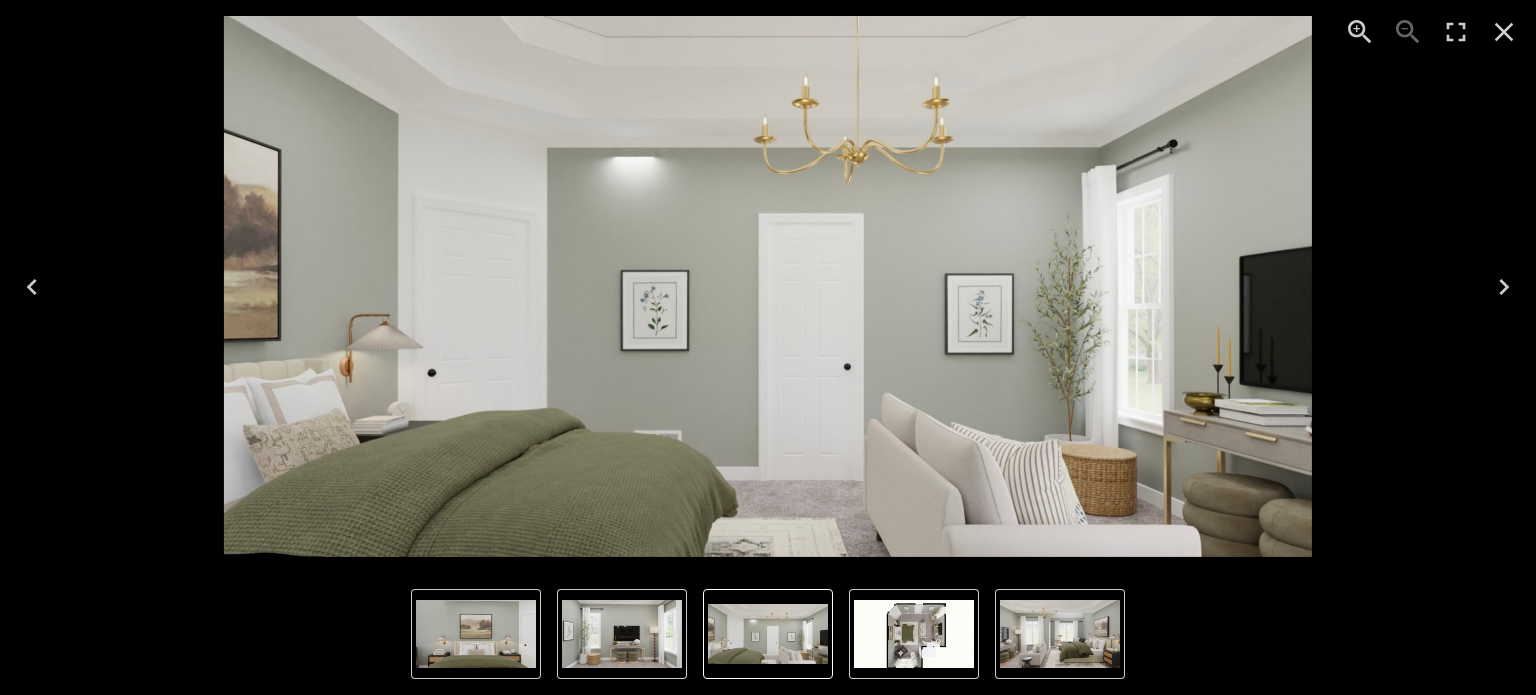 click 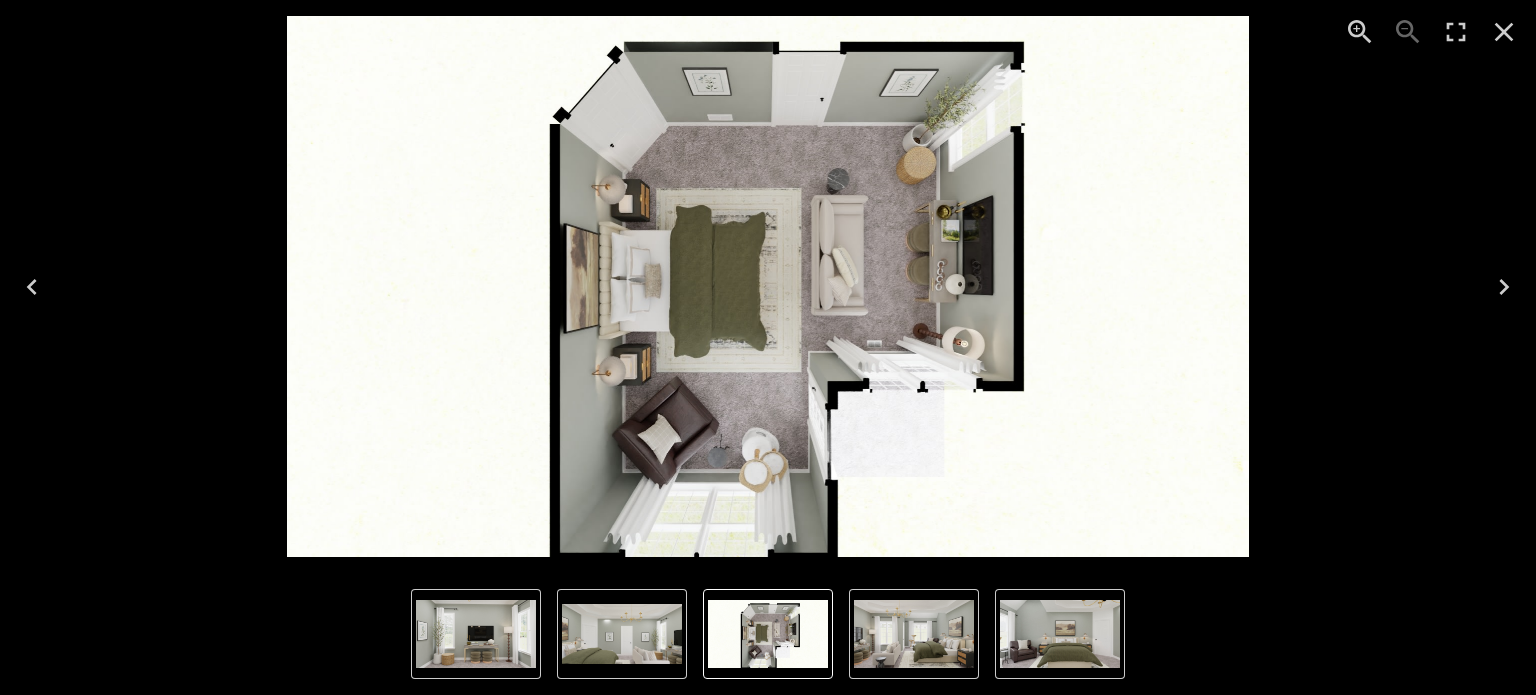 click 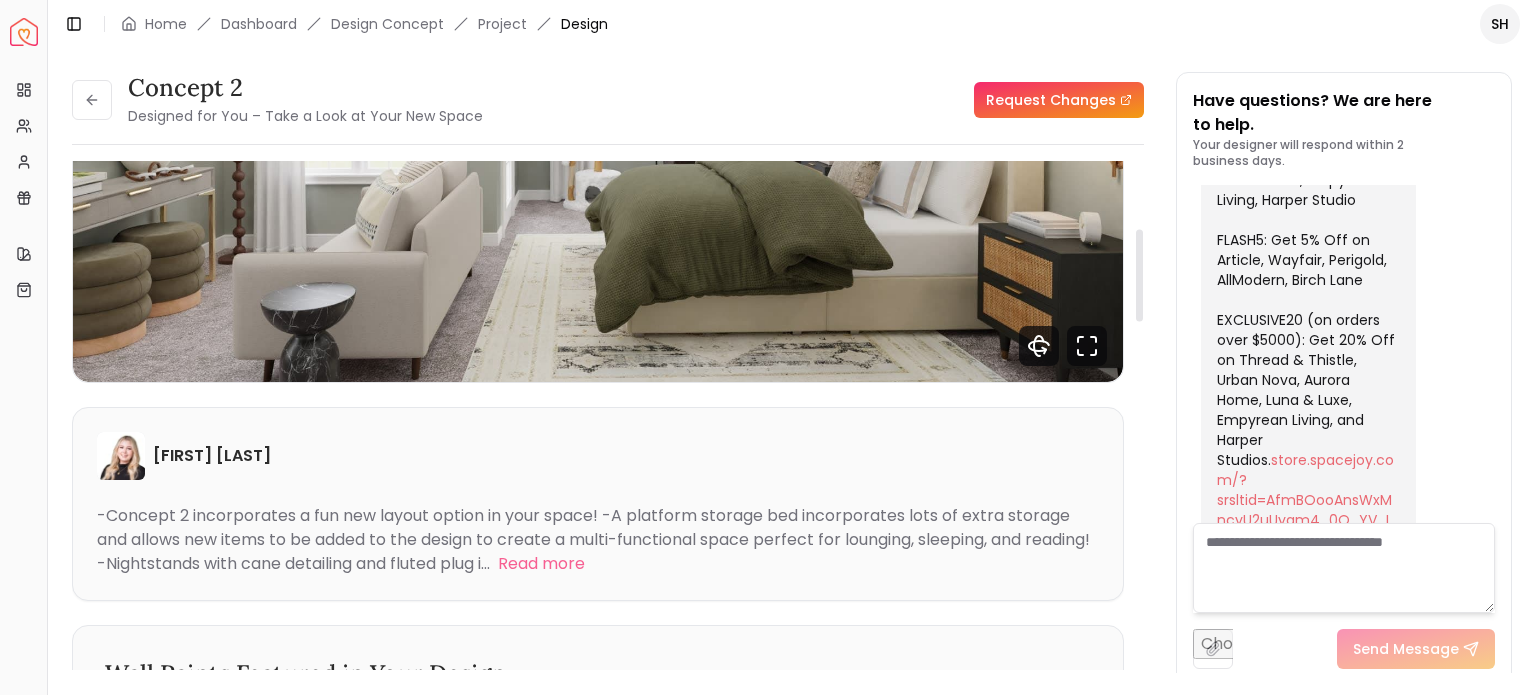 scroll, scrollTop: 400, scrollLeft: 0, axis: vertical 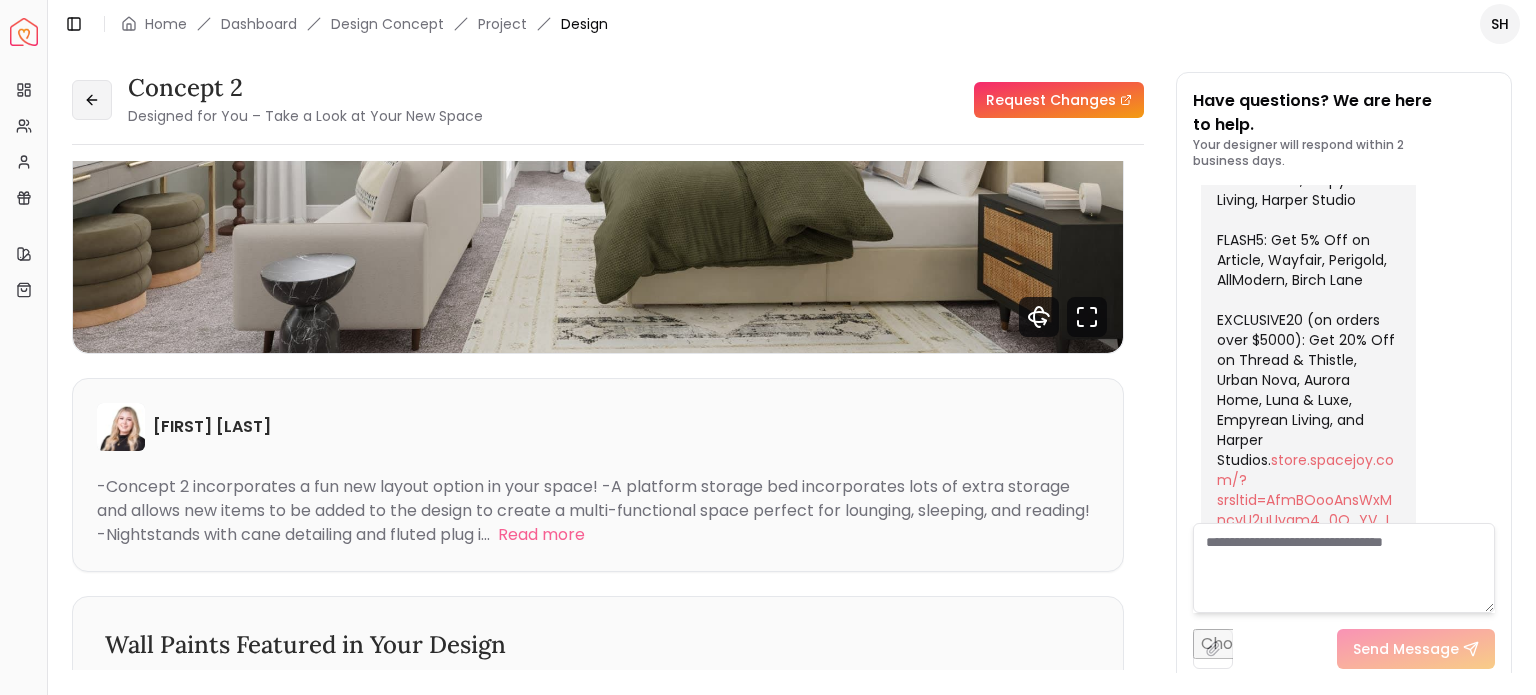 click at bounding box center [92, 100] 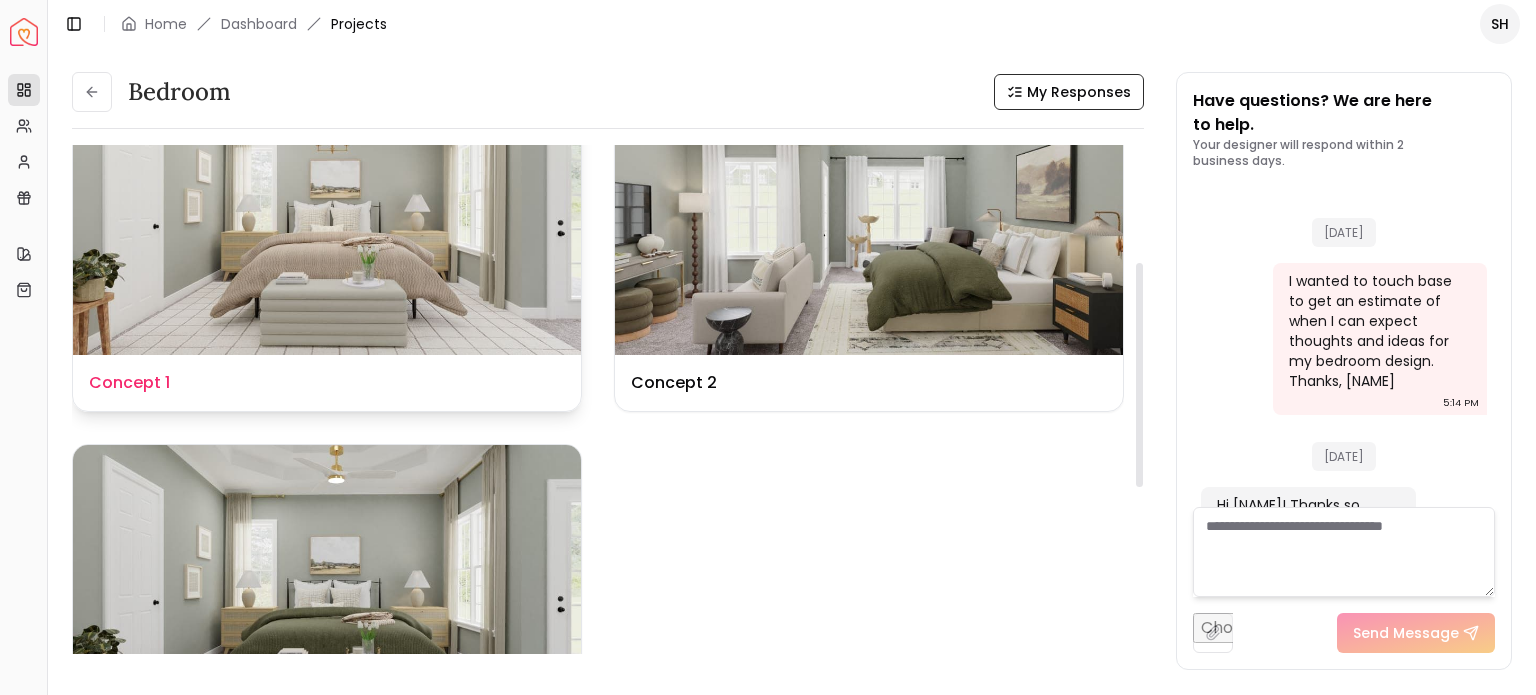 scroll, scrollTop: 283, scrollLeft: 0, axis: vertical 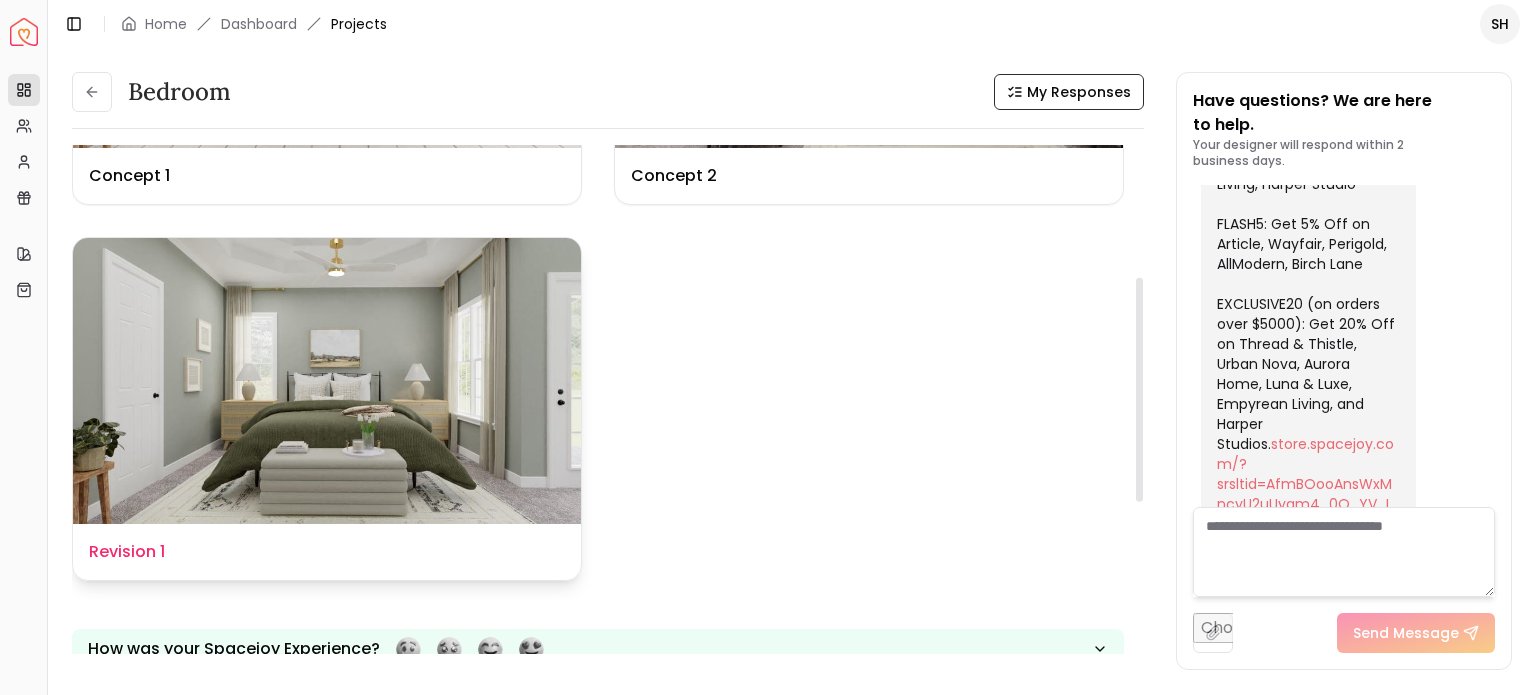 click at bounding box center [327, 381] 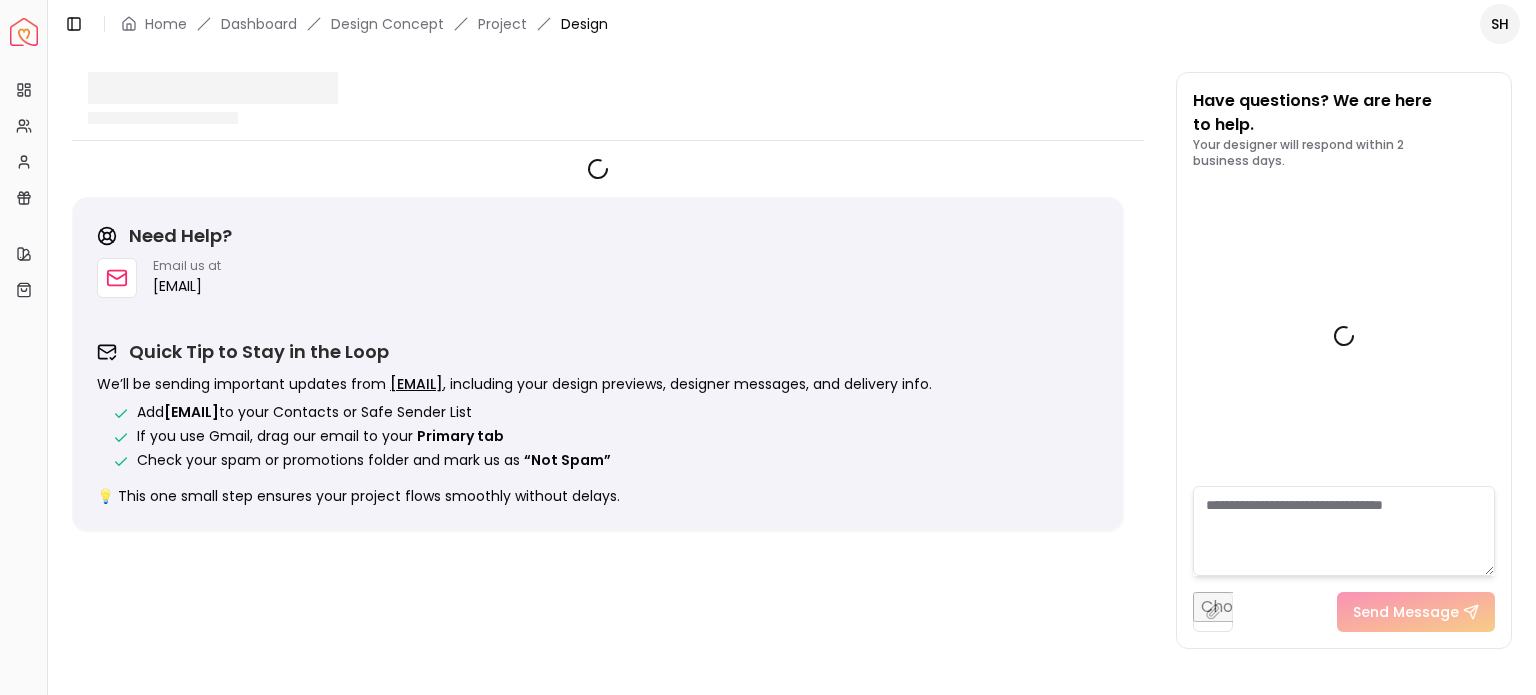 scroll, scrollTop: 2529, scrollLeft: 0, axis: vertical 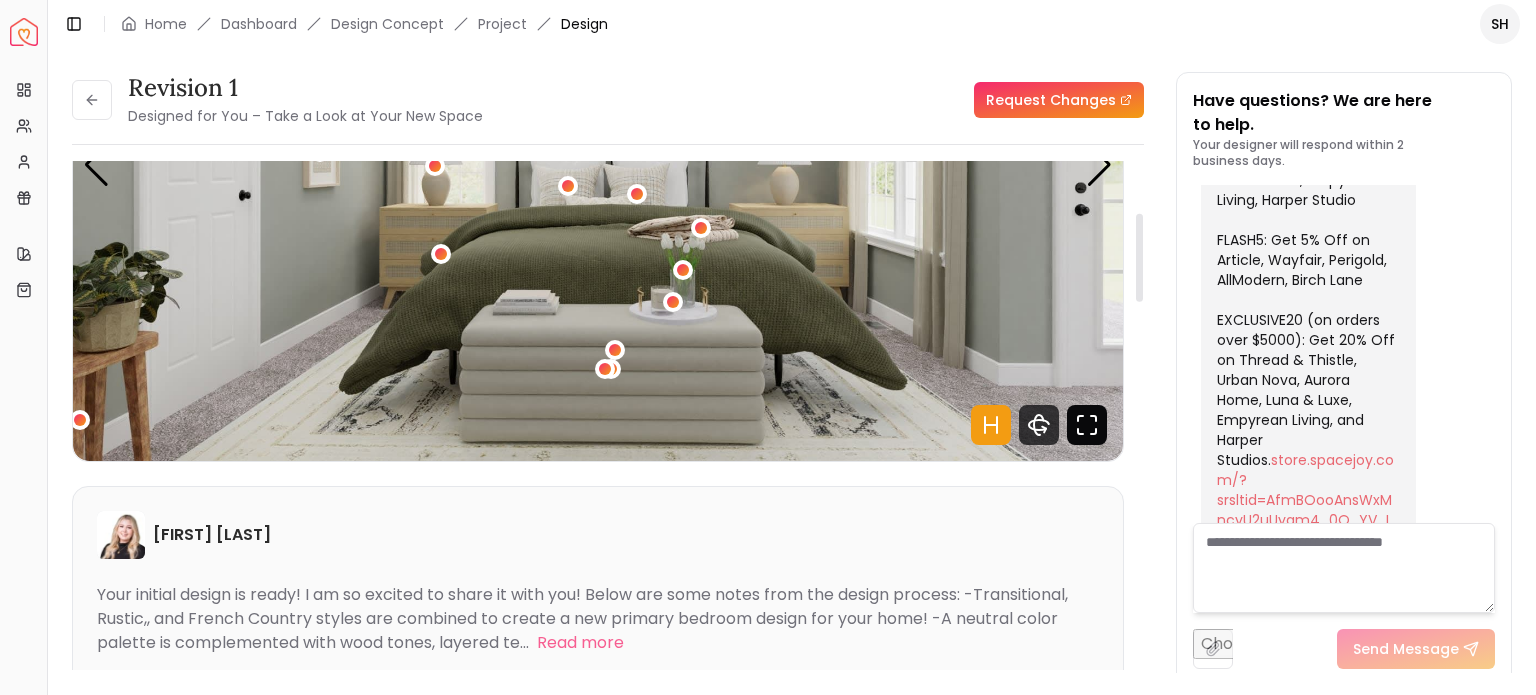 click 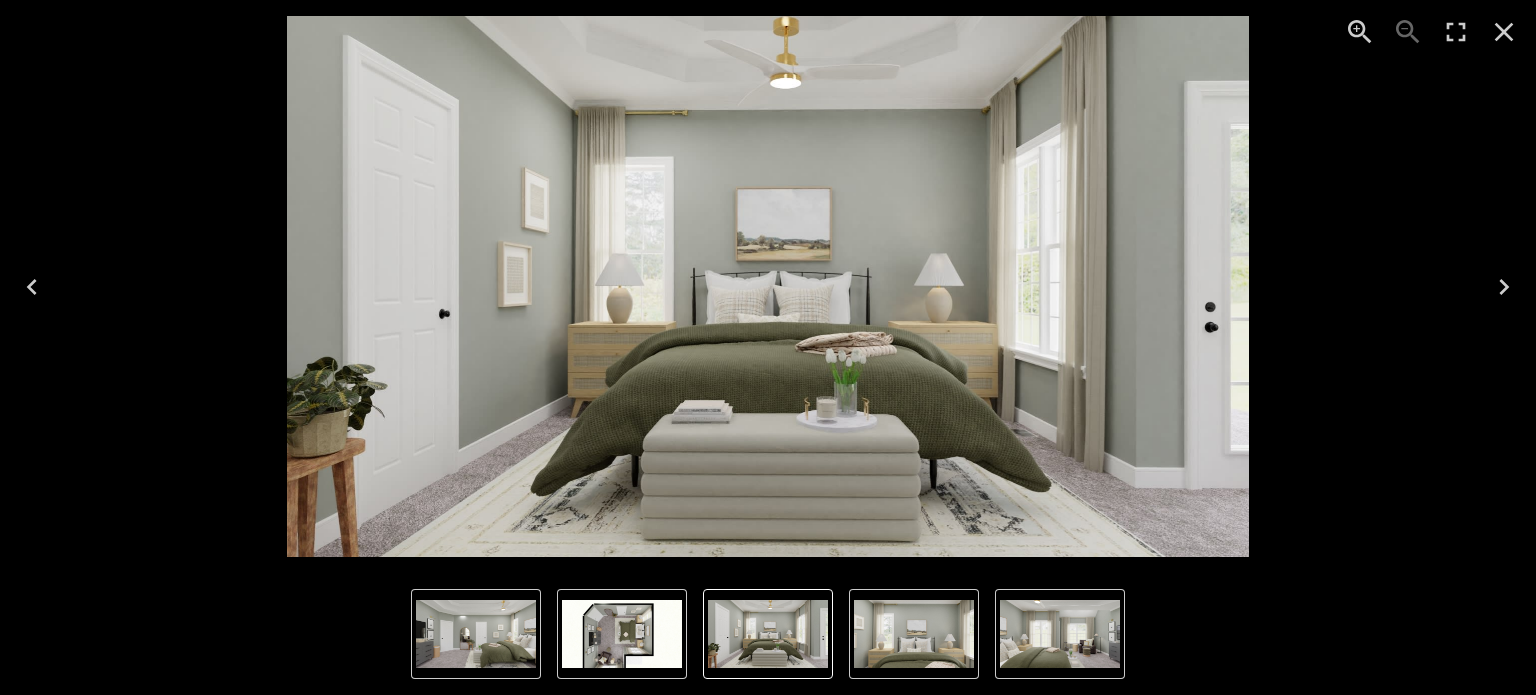 click 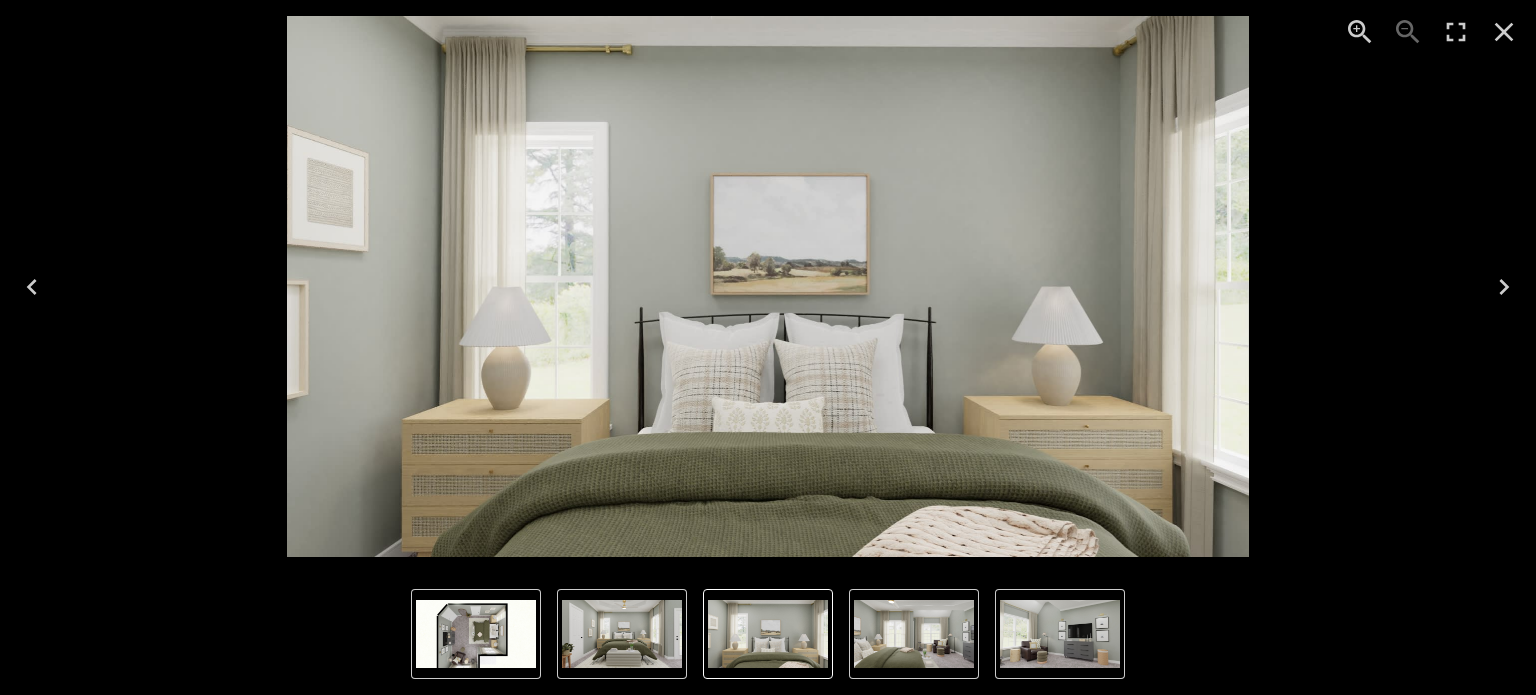 click 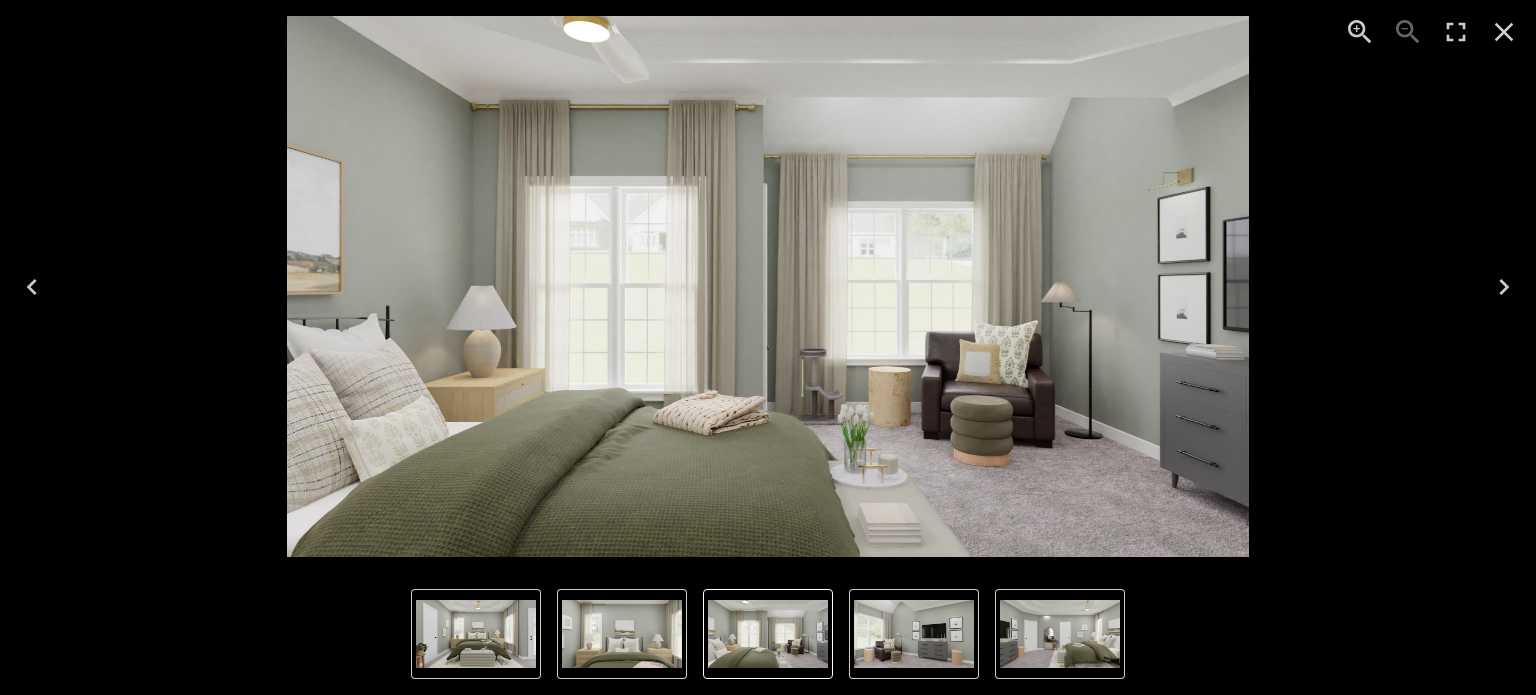 click 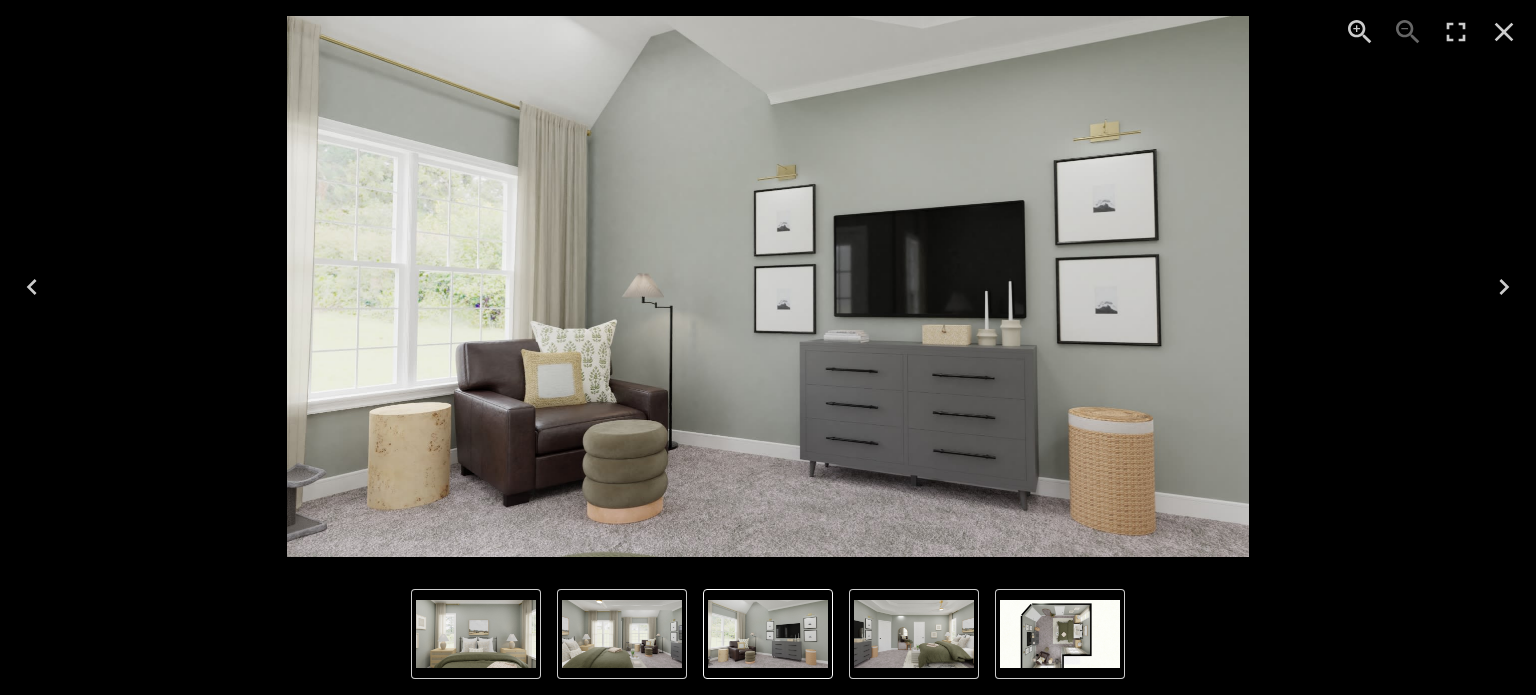 click 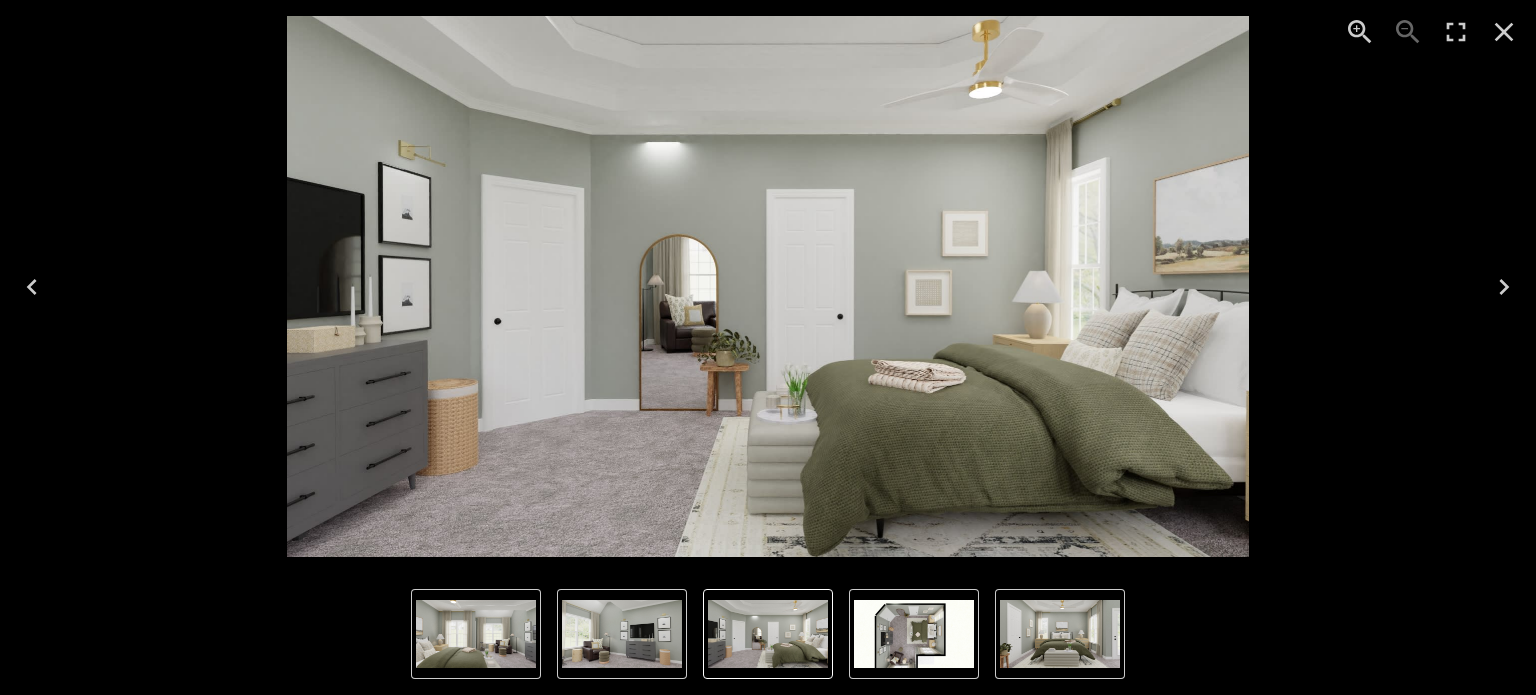click 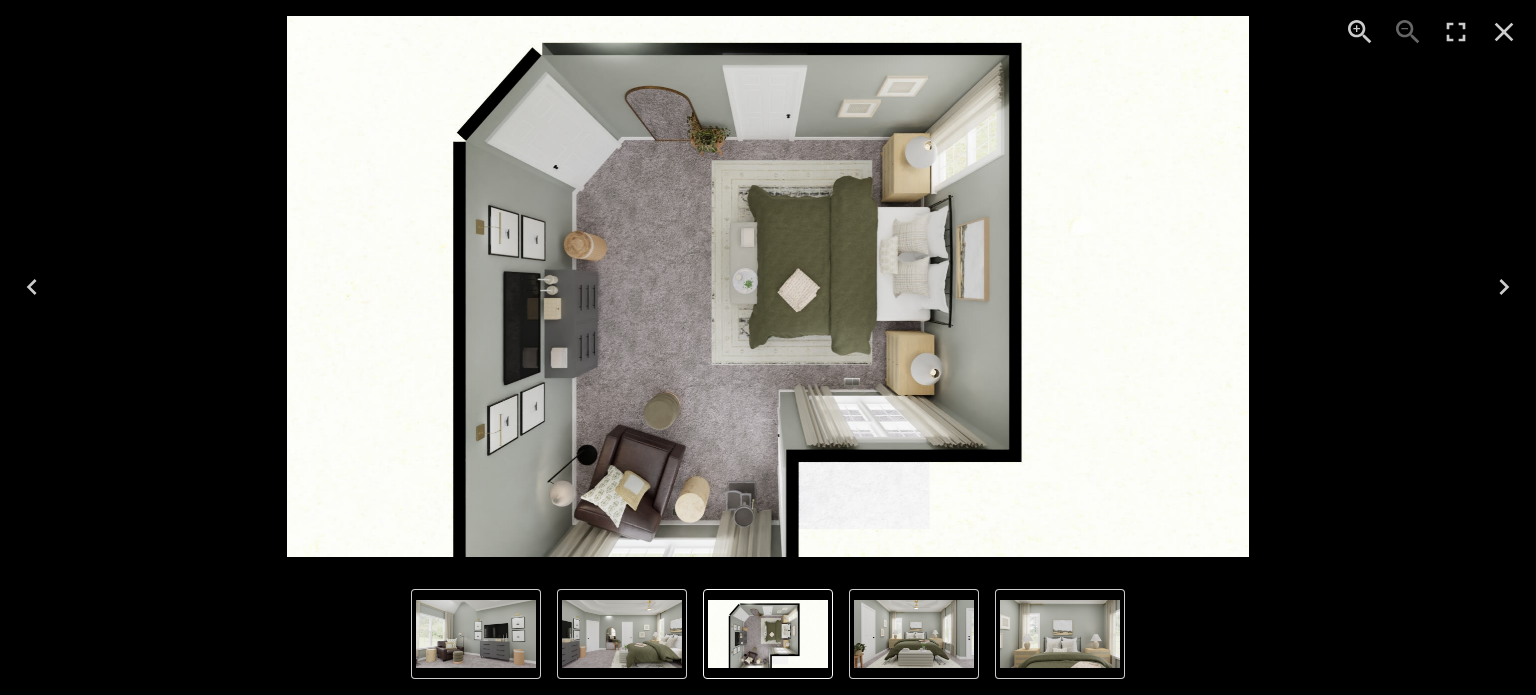 click 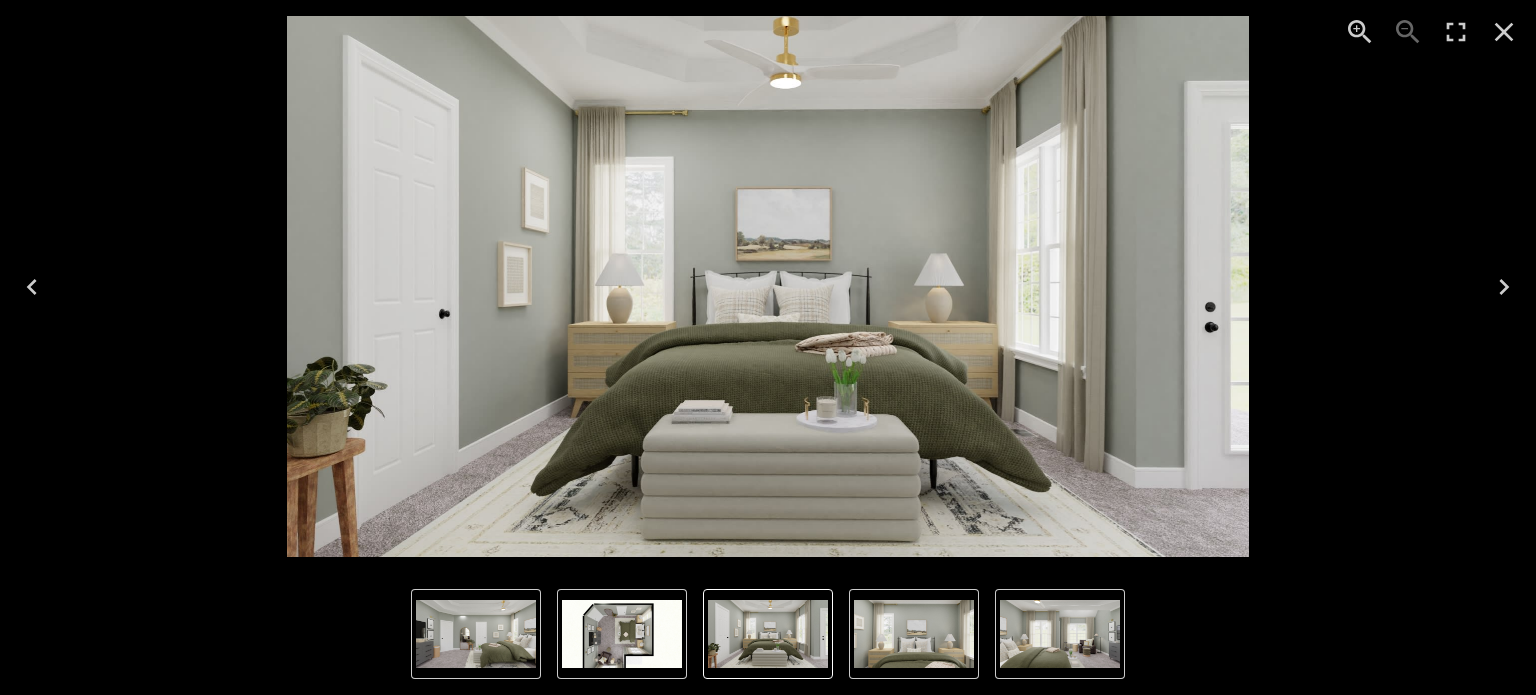 click 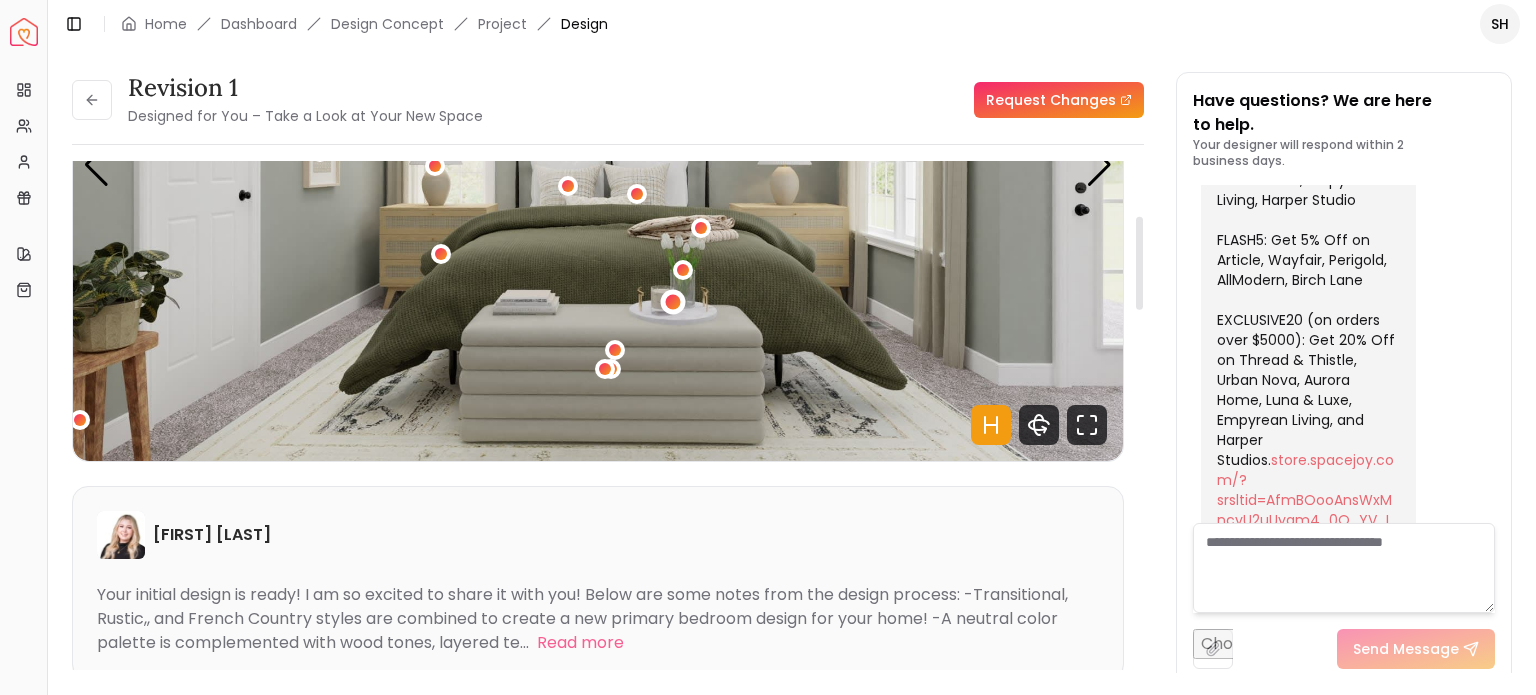 click at bounding box center [673, 301] 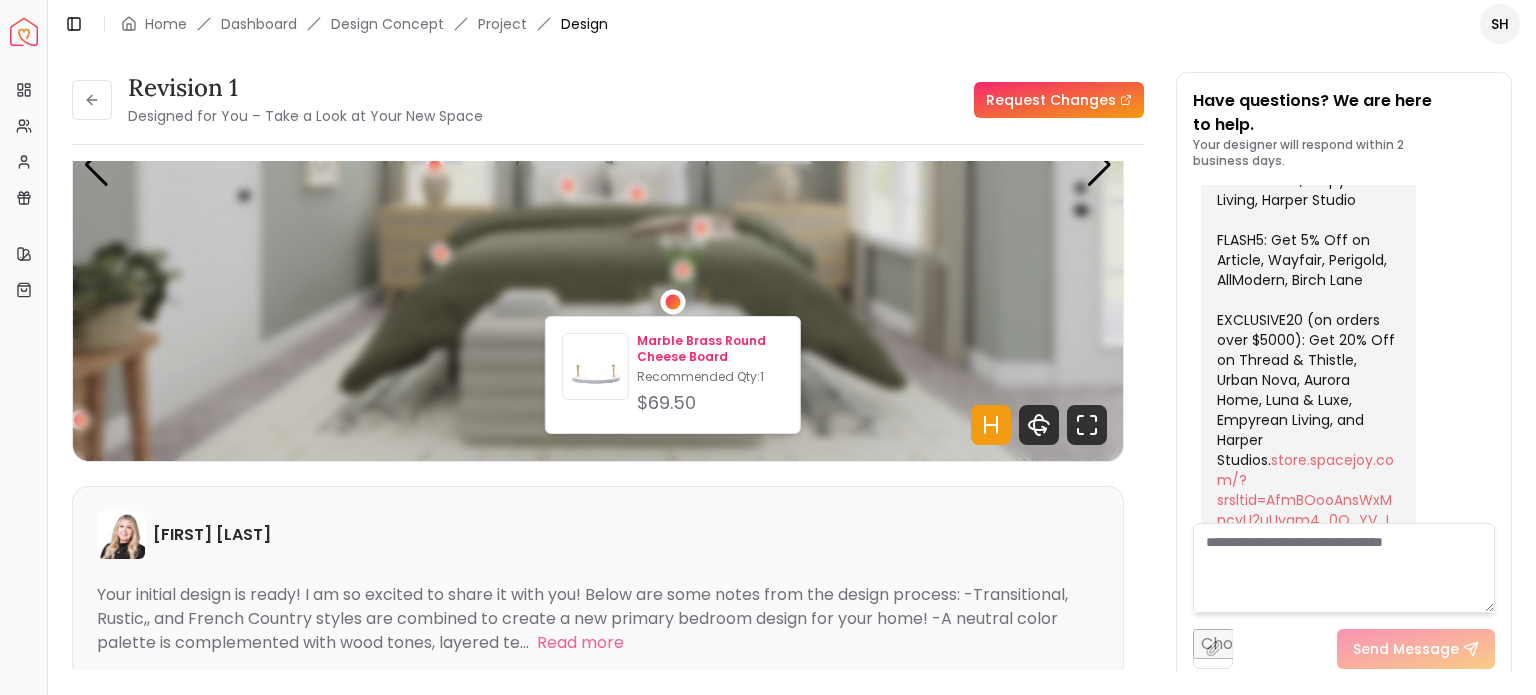 click on "Marble Brass Round Cheese Board" at bounding box center [710, 349] 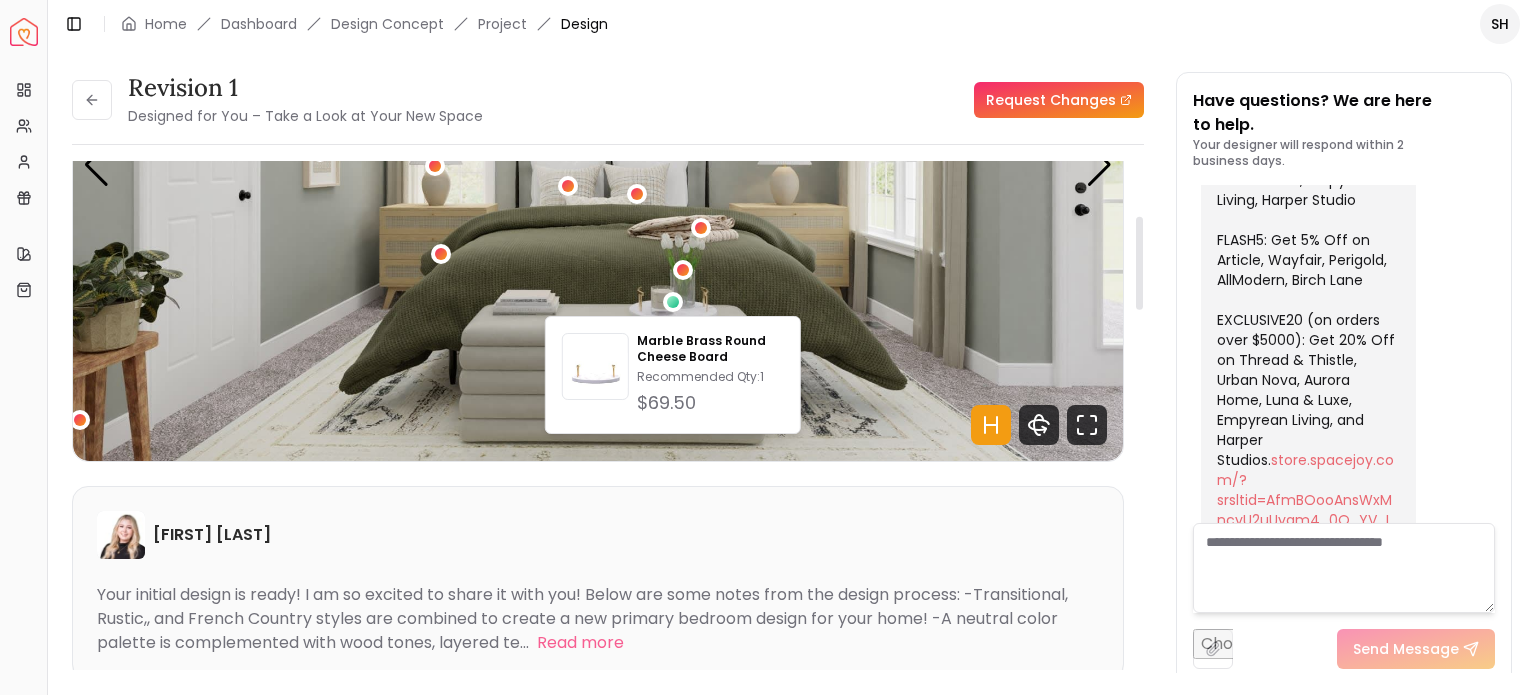 click at bounding box center (598, 165) 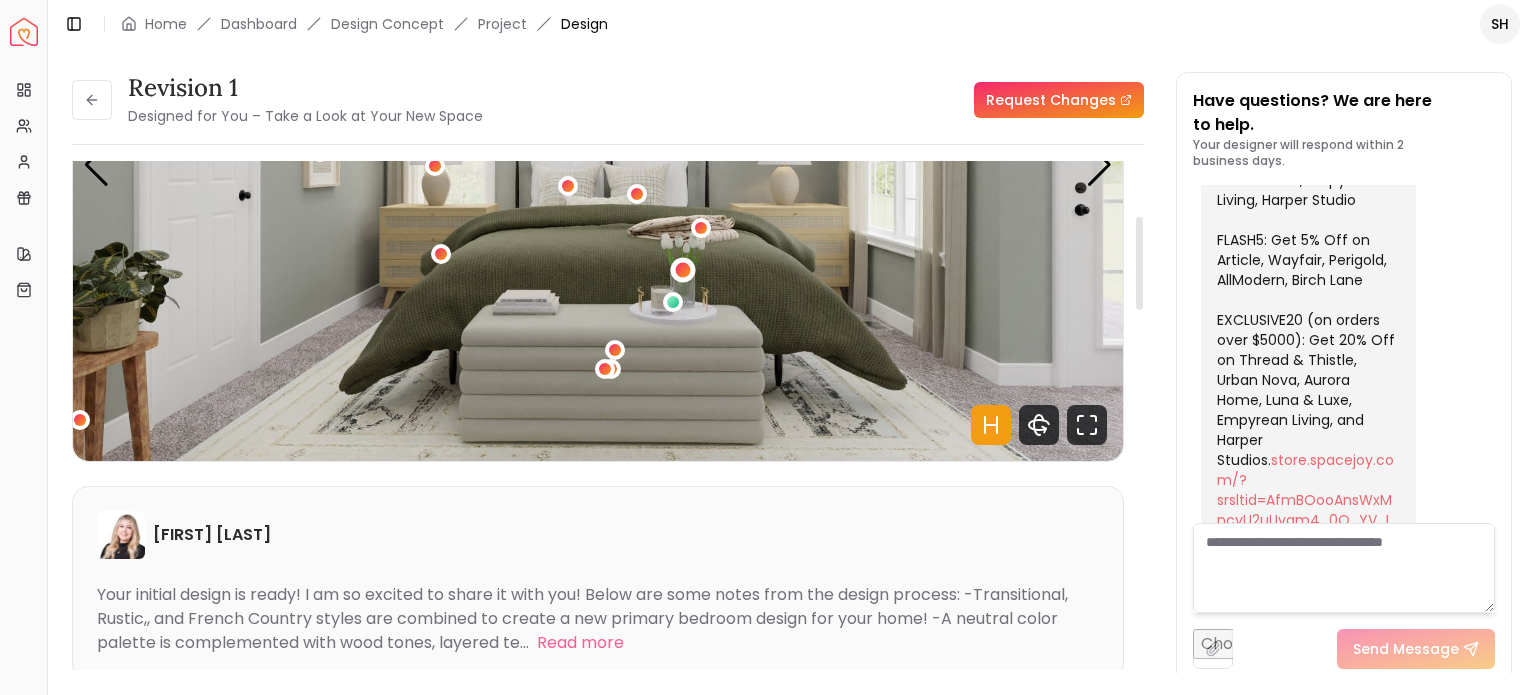 click at bounding box center (683, 269) 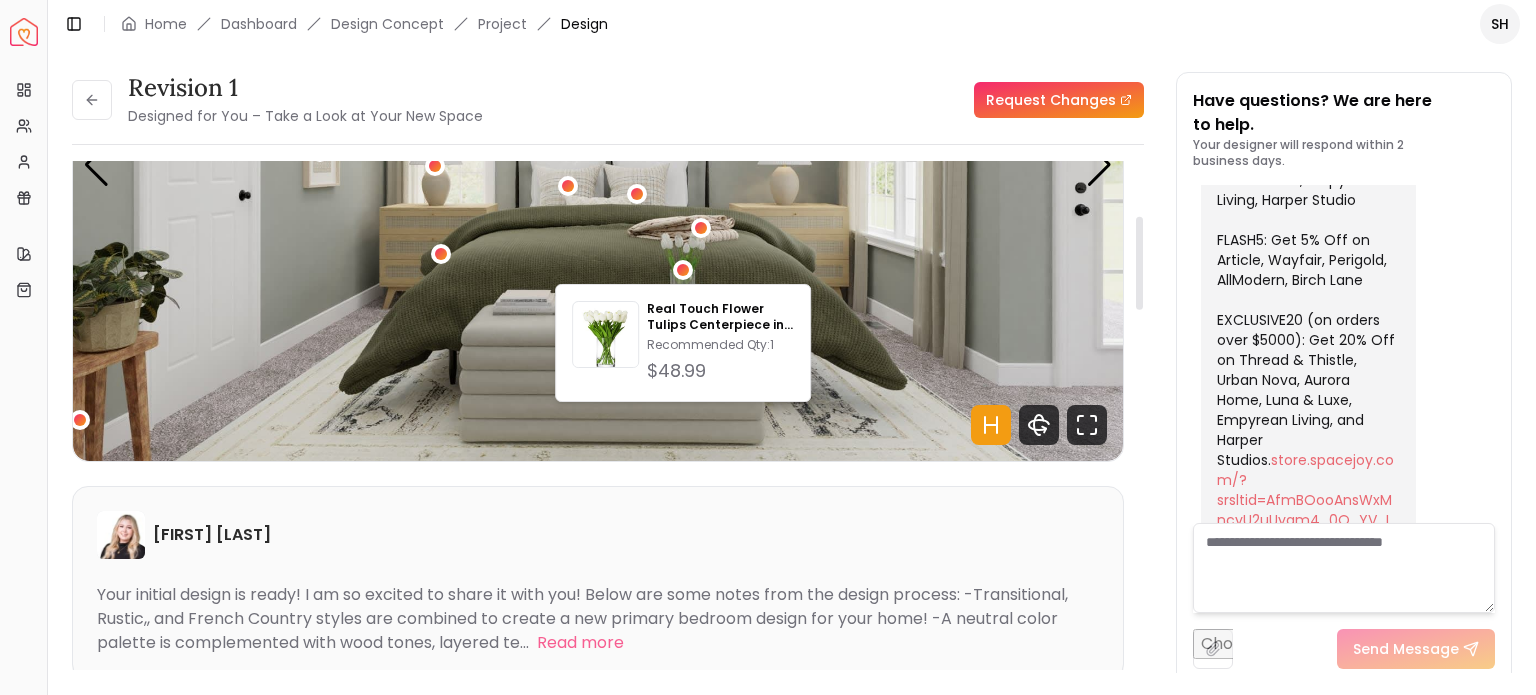 click at bounding box center (598, 165) 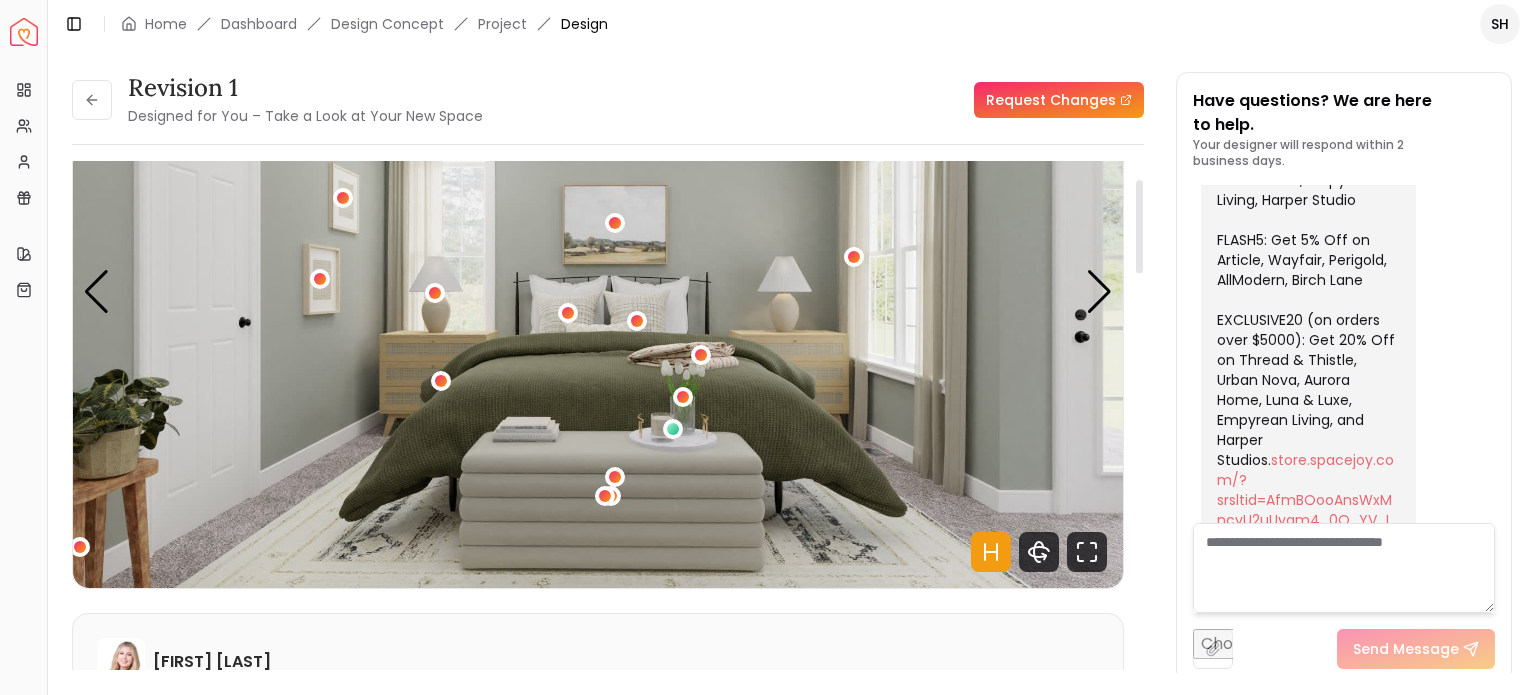 scroll, scrollTop: 100, scrollLeft: 0, axis: vertical 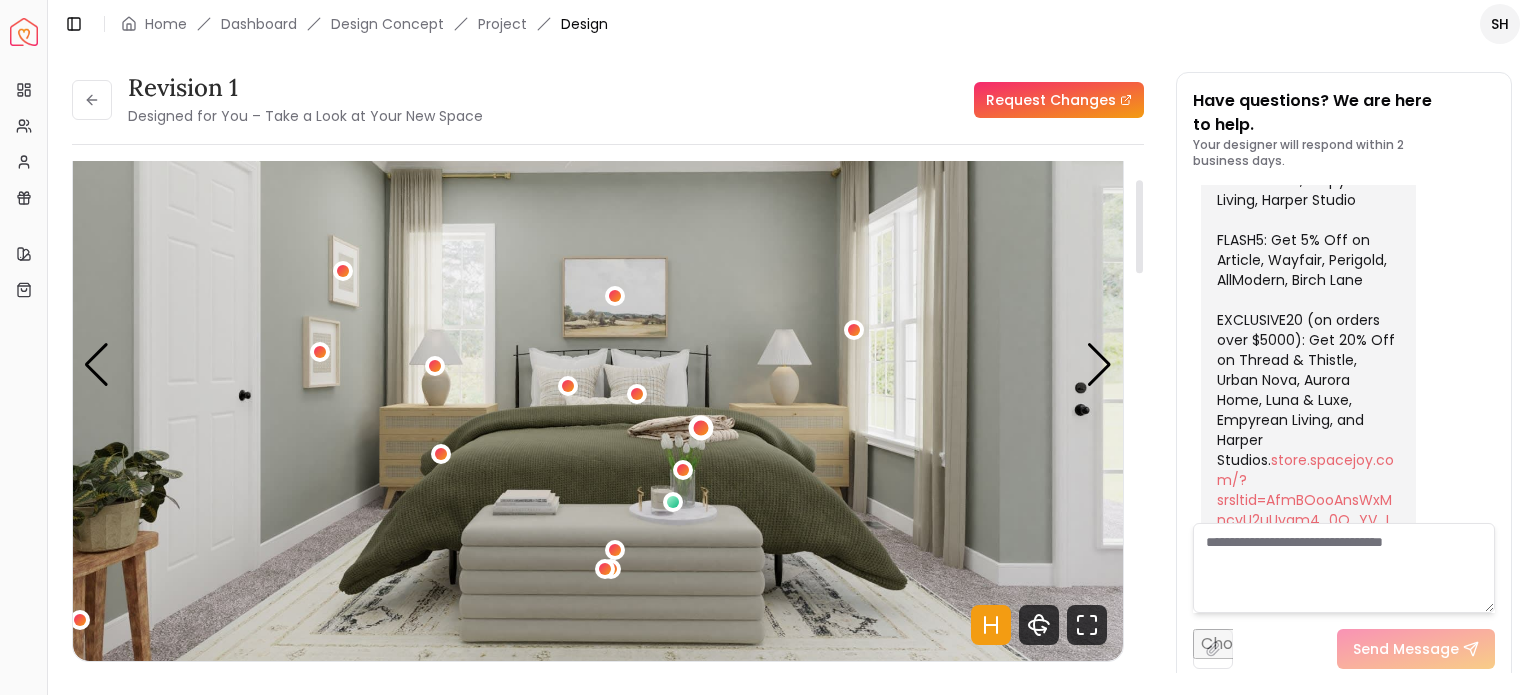 click at bounding box center [701, 427] 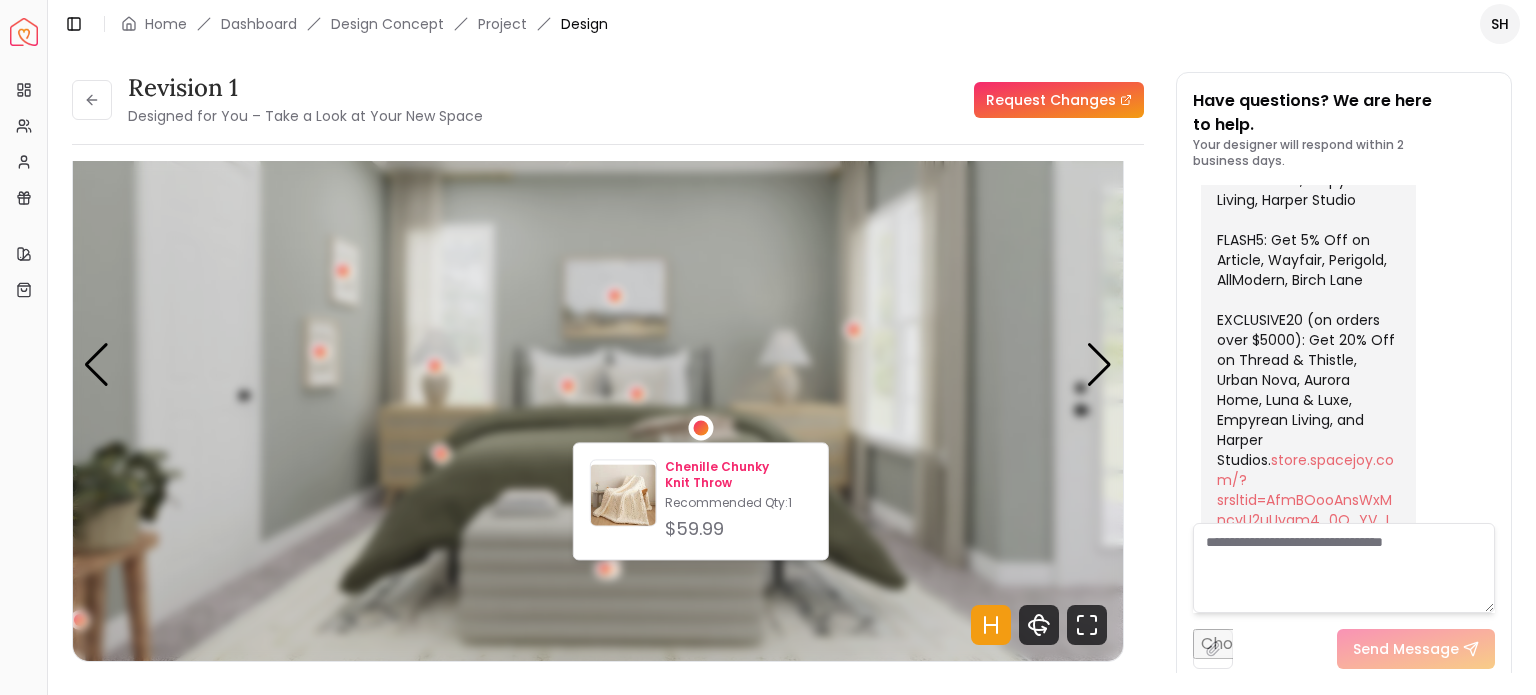 click on "Chenille Chunky Knit Throw" at bounding box center (738, 475) 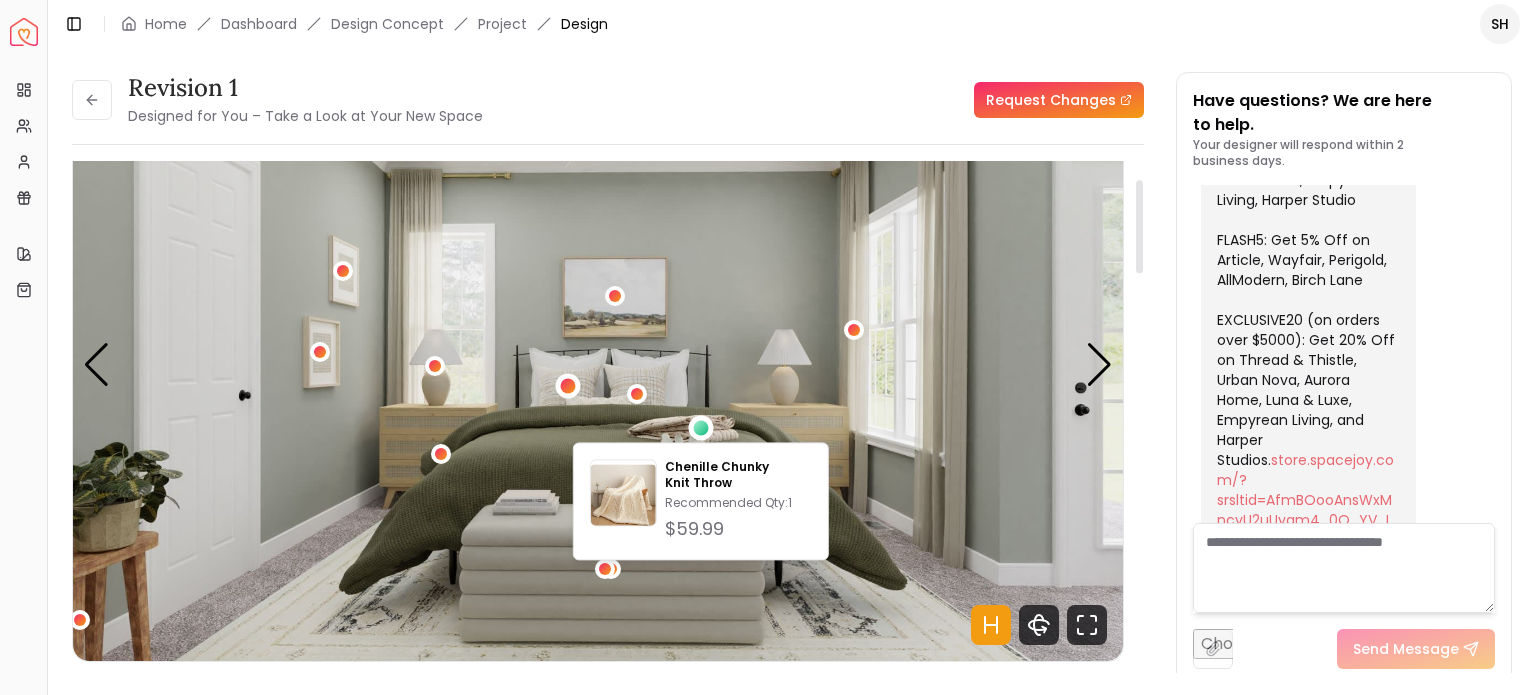 click at bounding box center (567, 385) 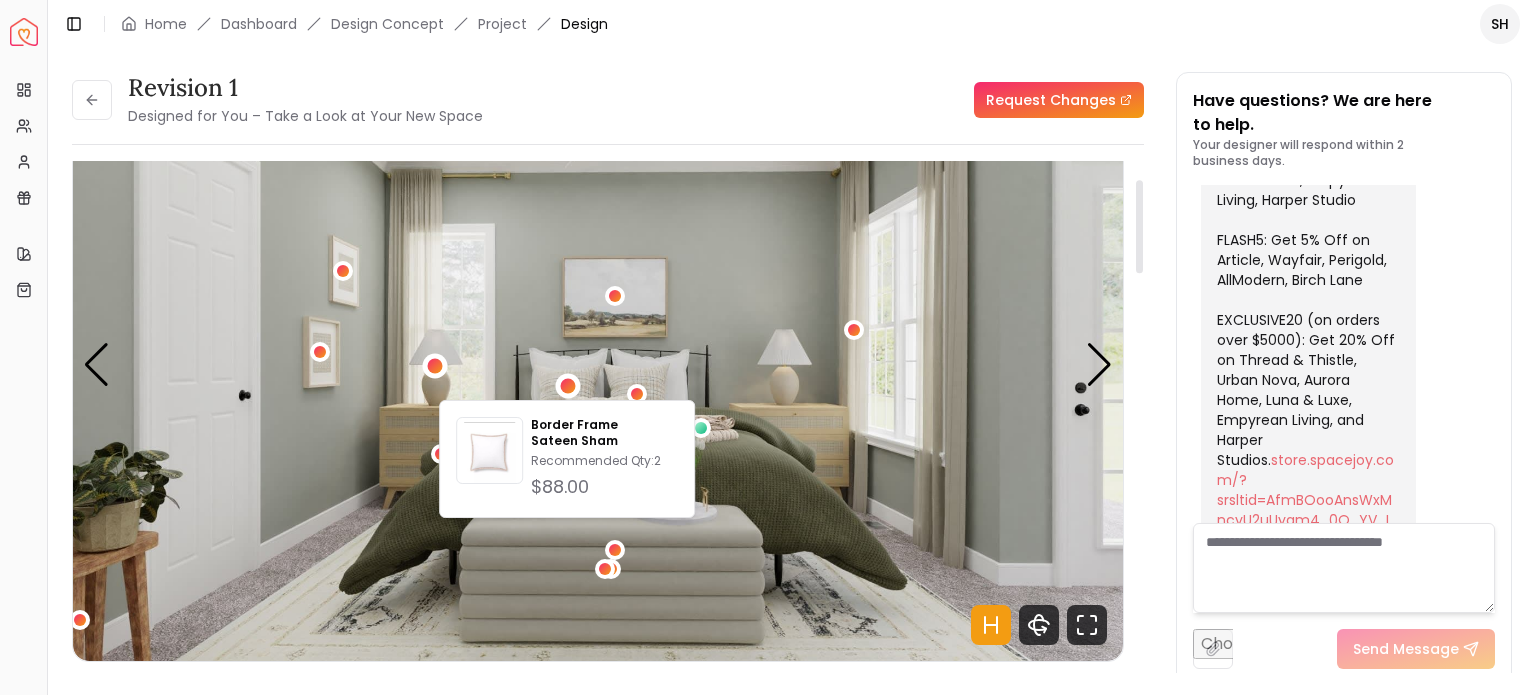 click at bounding box center (434, 366) 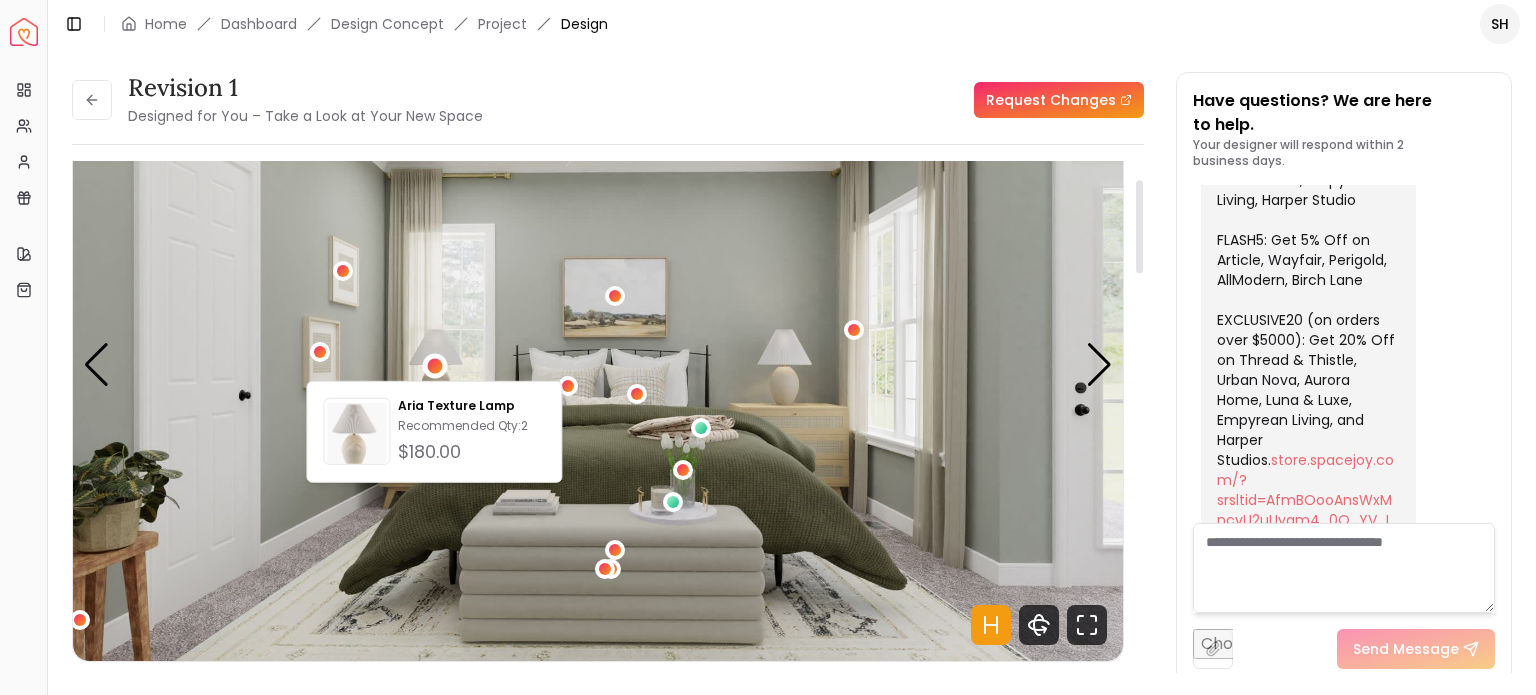 click at bounding box center (598, 365) 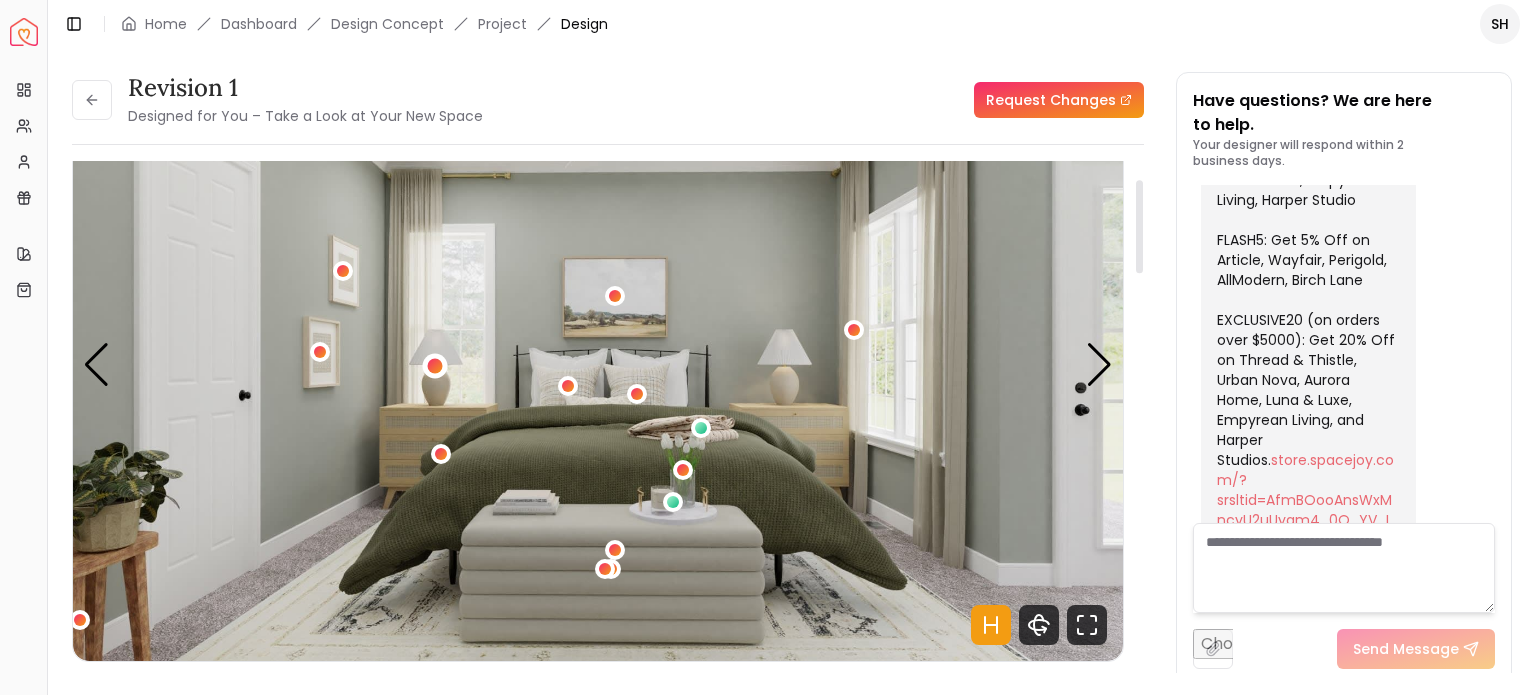 click at bounding box center (434, 366) 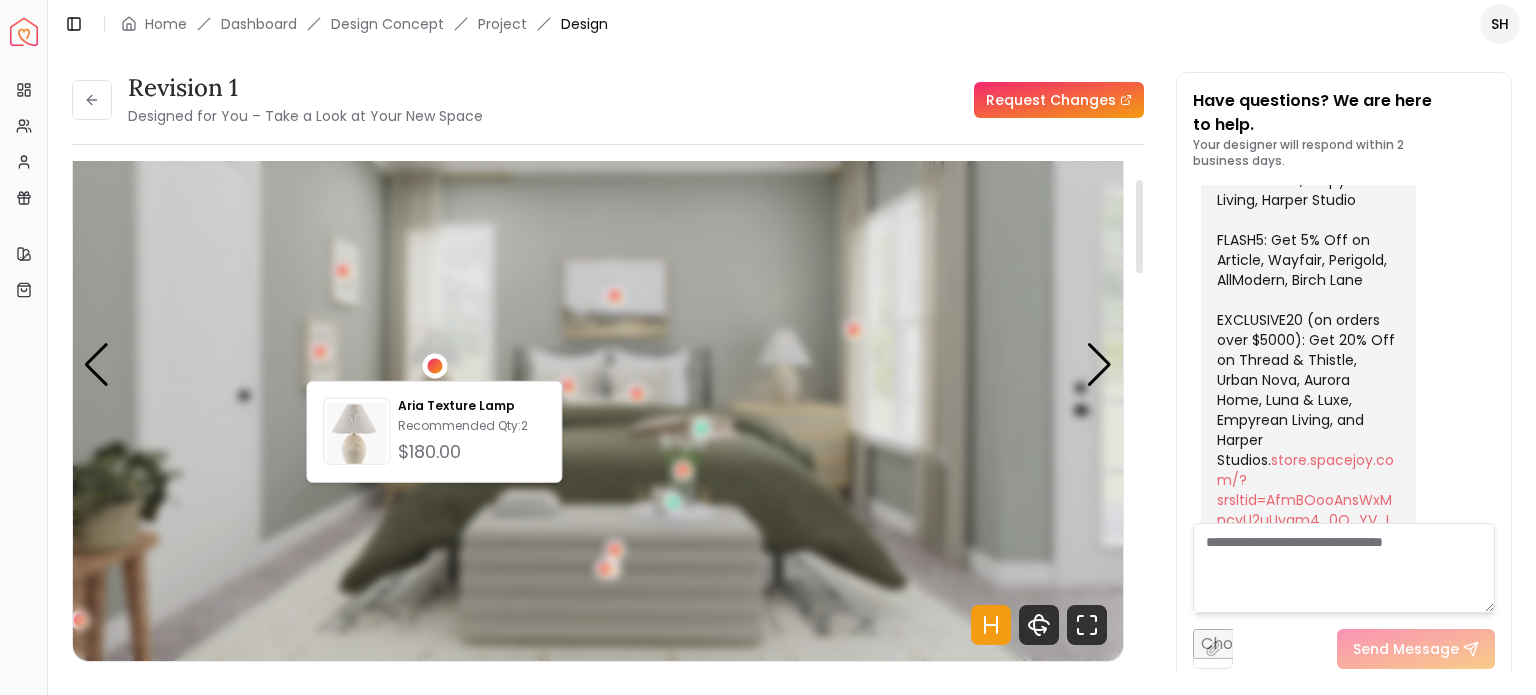 click at bounding box center (434, 366) 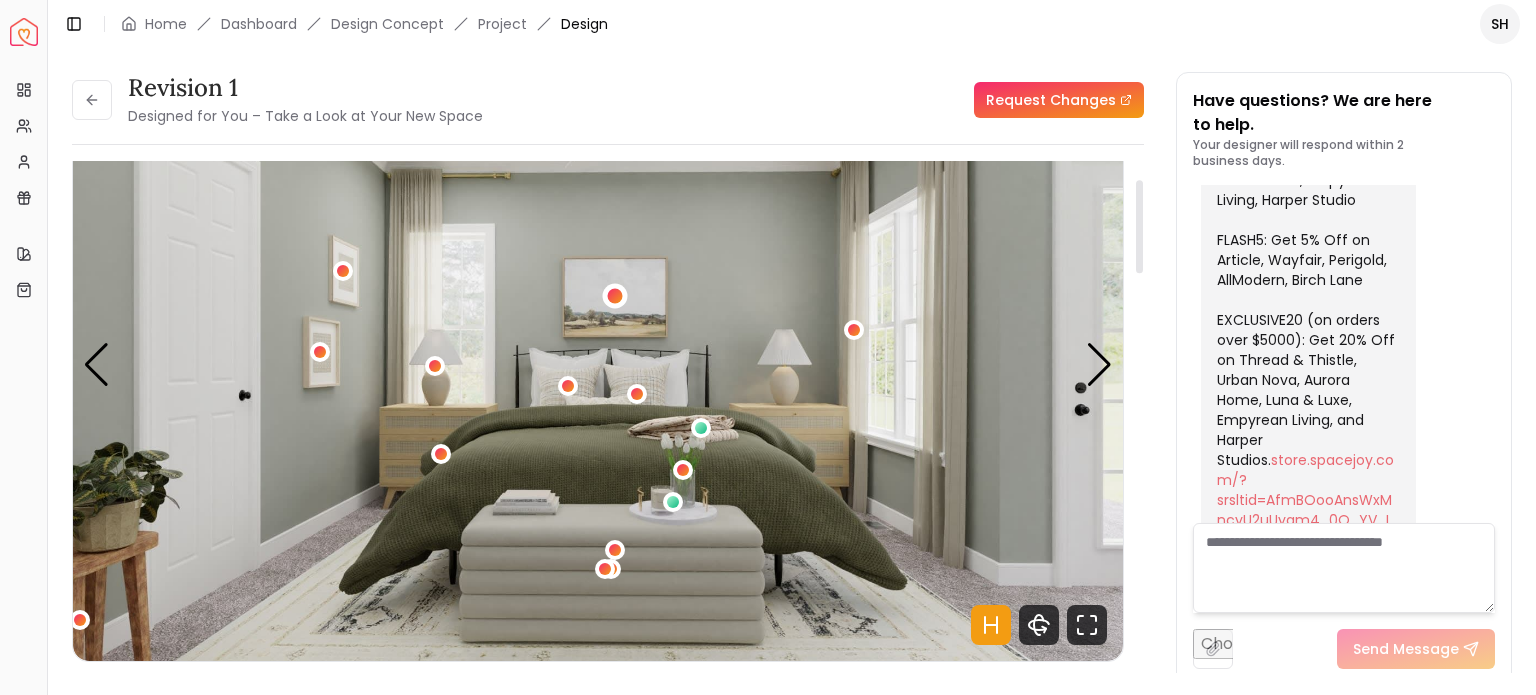 click at bounding box center (615, 295) 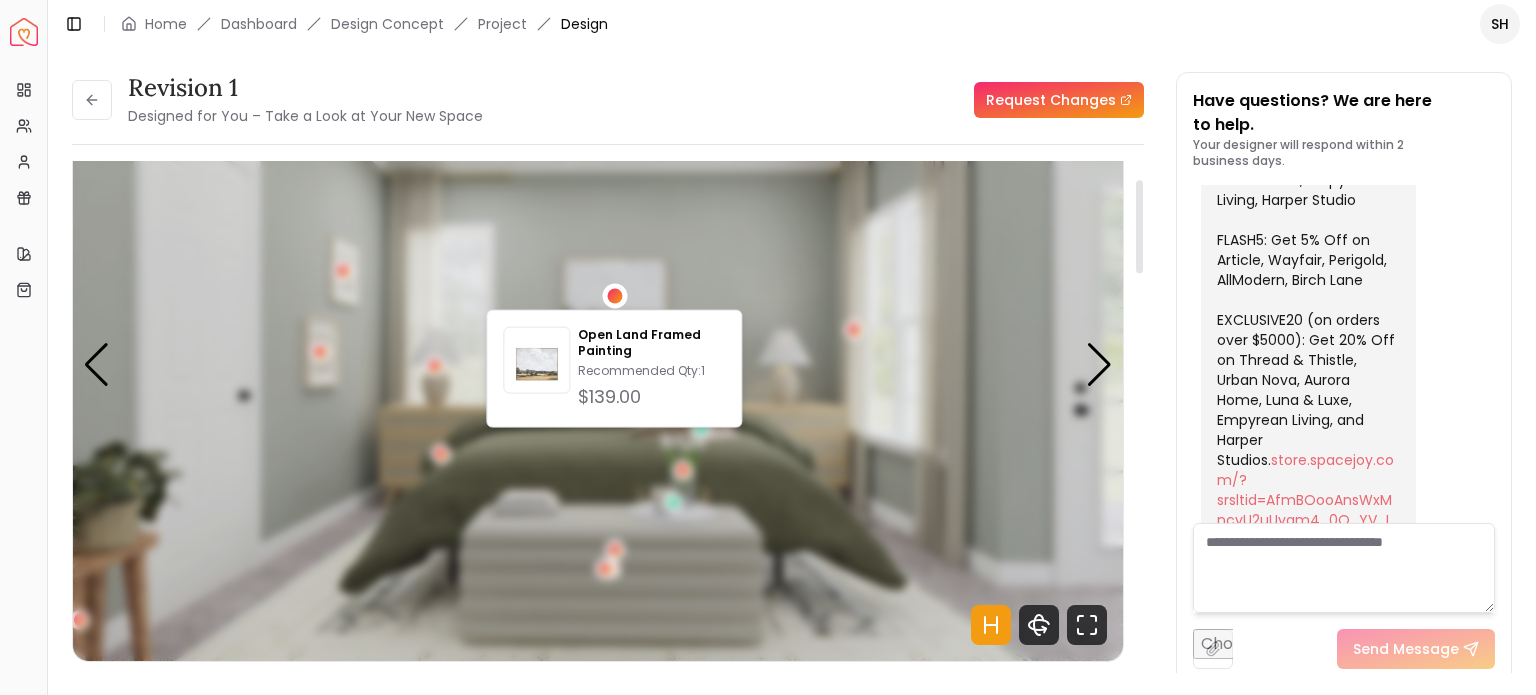 click at bounding box center (615, 295) 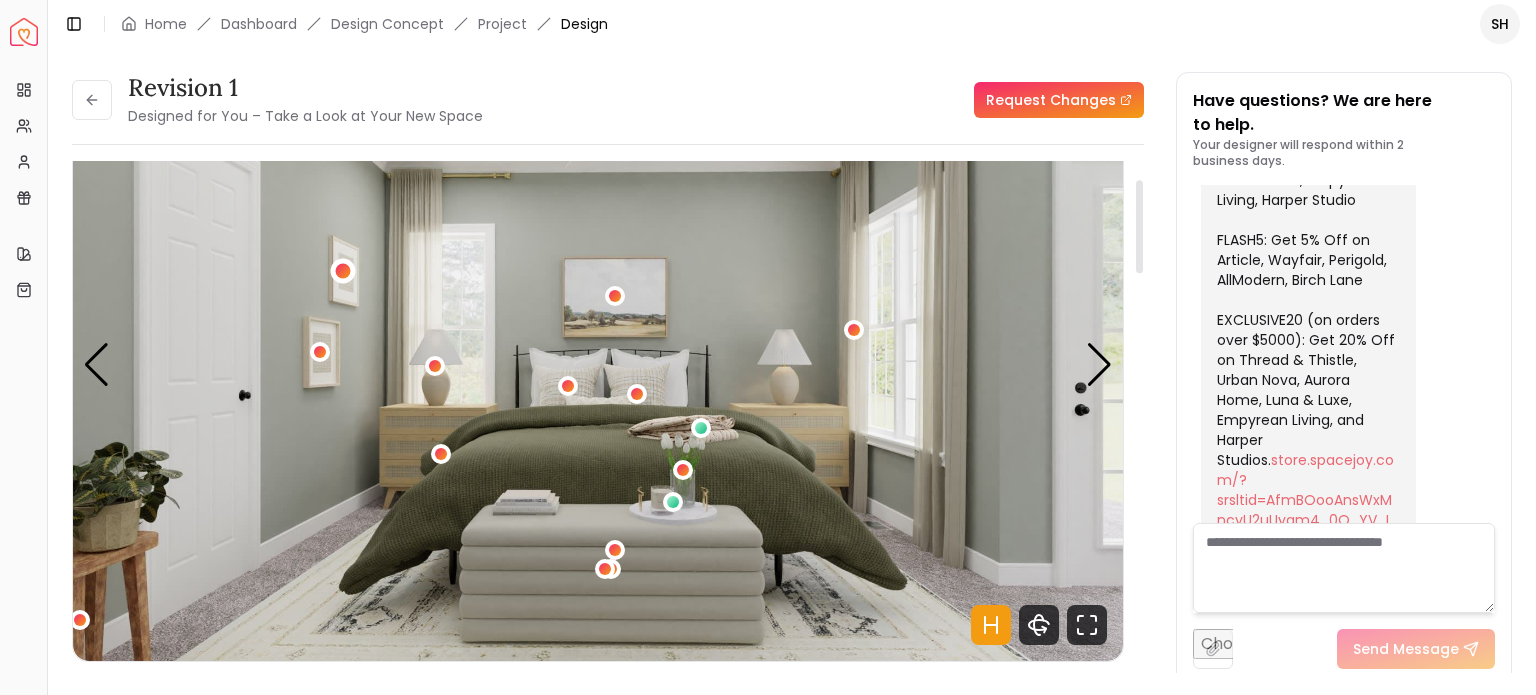 click at bounding box center (342, 271) 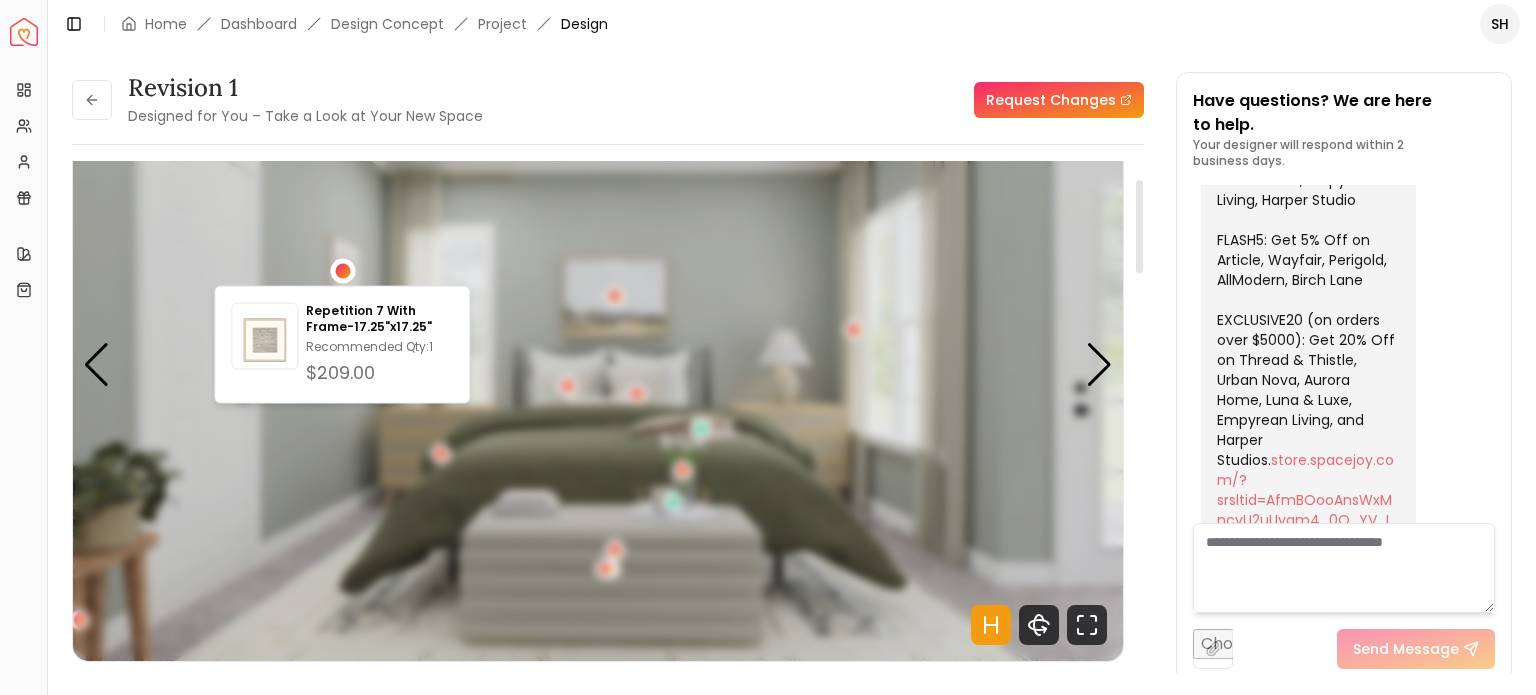 click at bounding box center [342, 271] 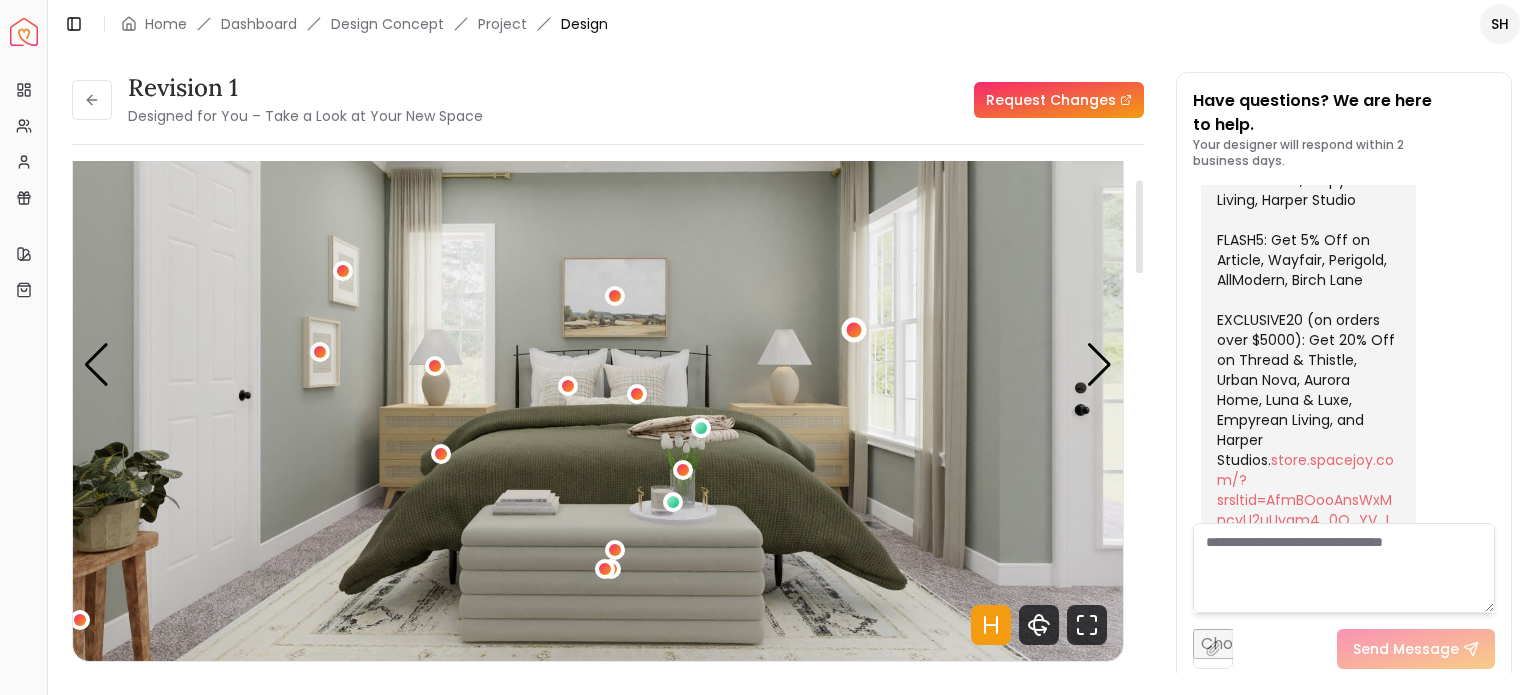 click at bounding box center (853, 329) 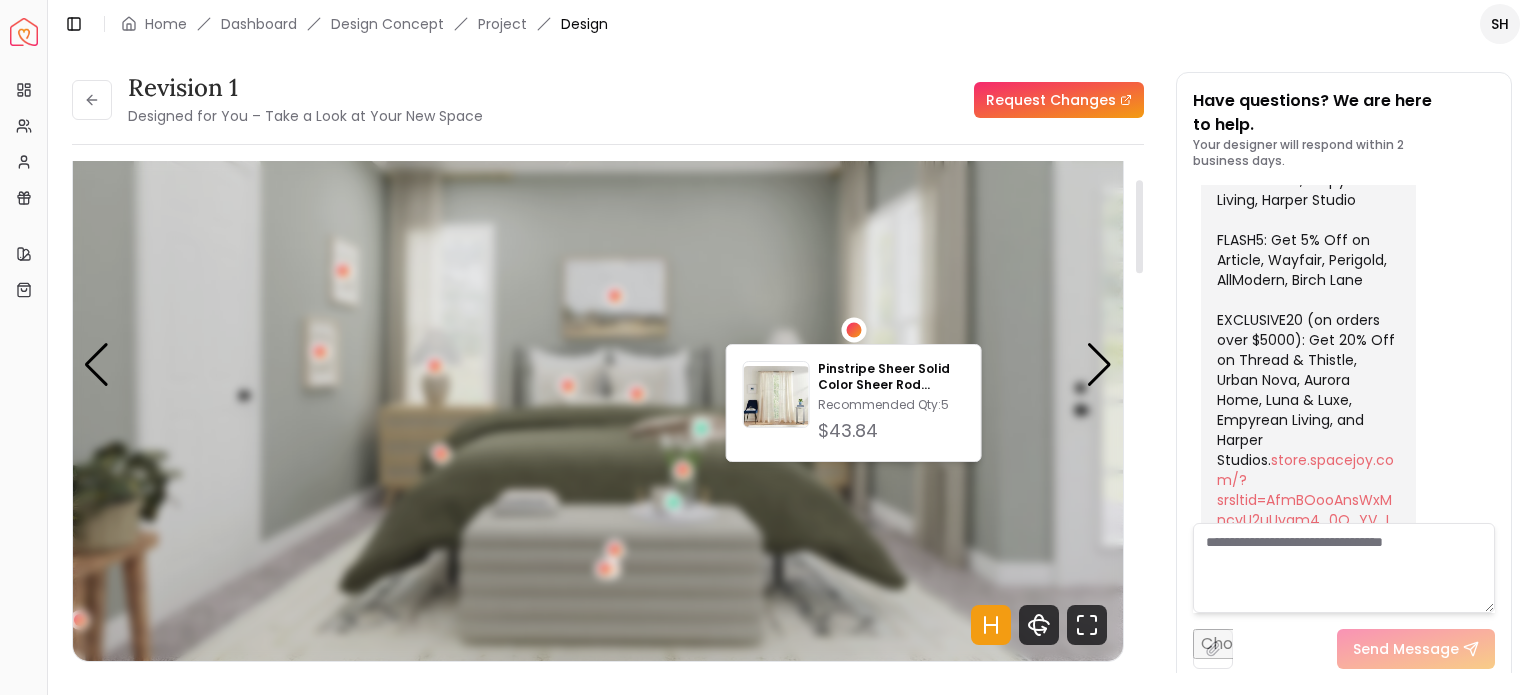 click at bounding box center [853, 329] 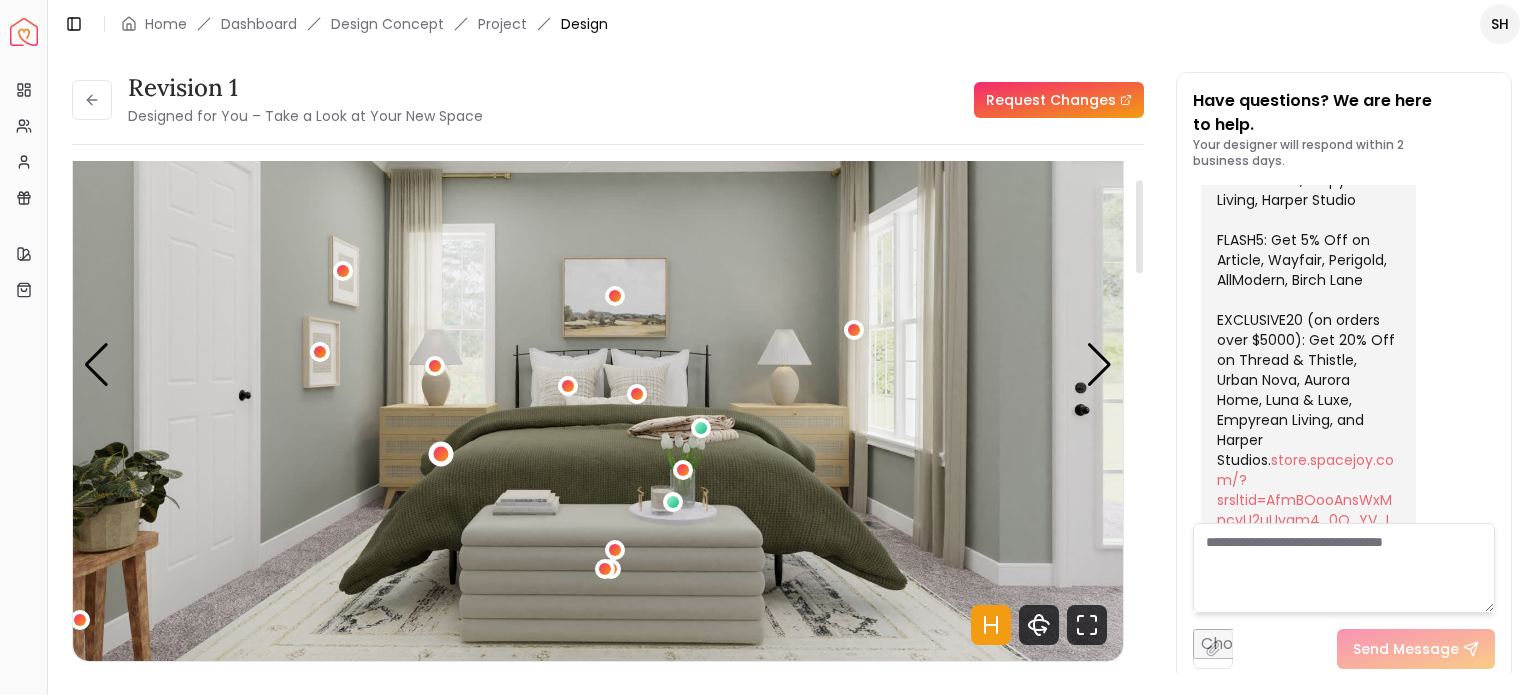 click at bounding box center (440, 453) 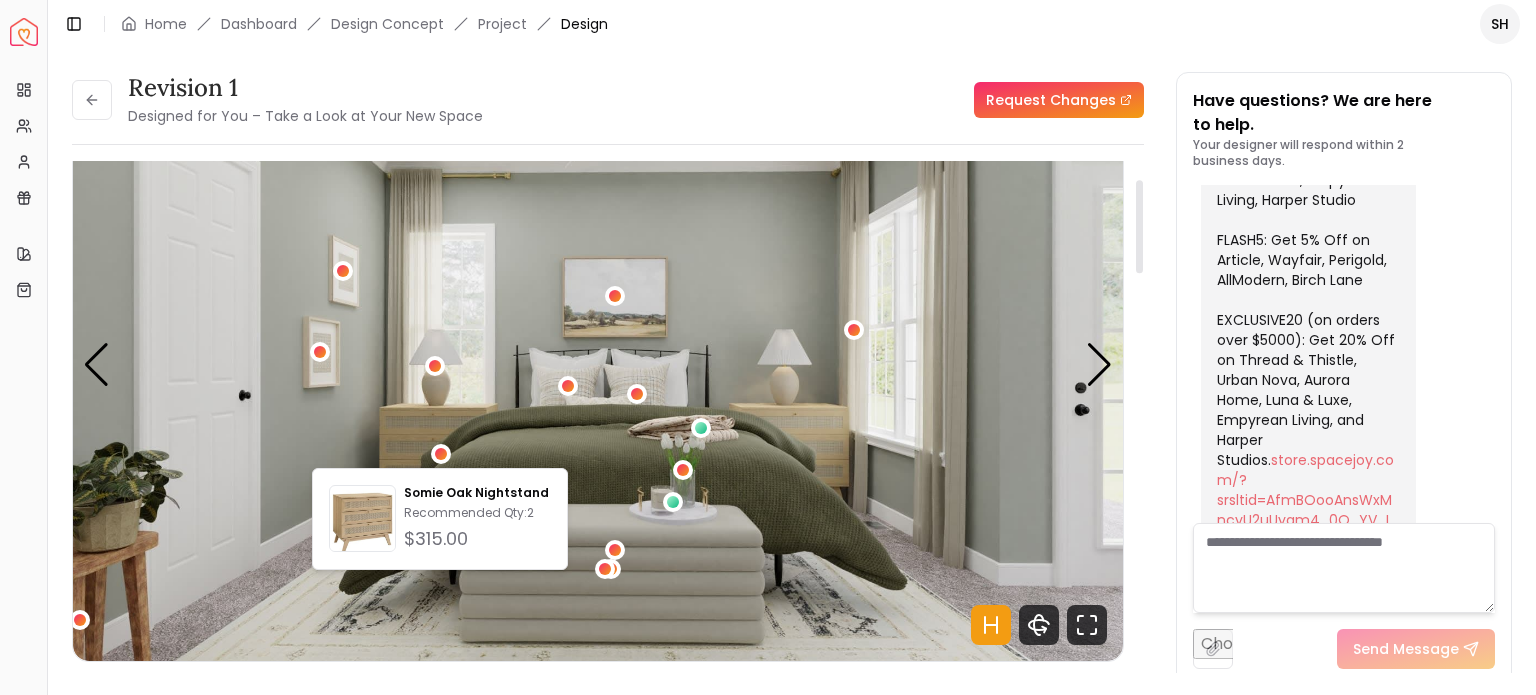 click at bounding box center (598, 365) 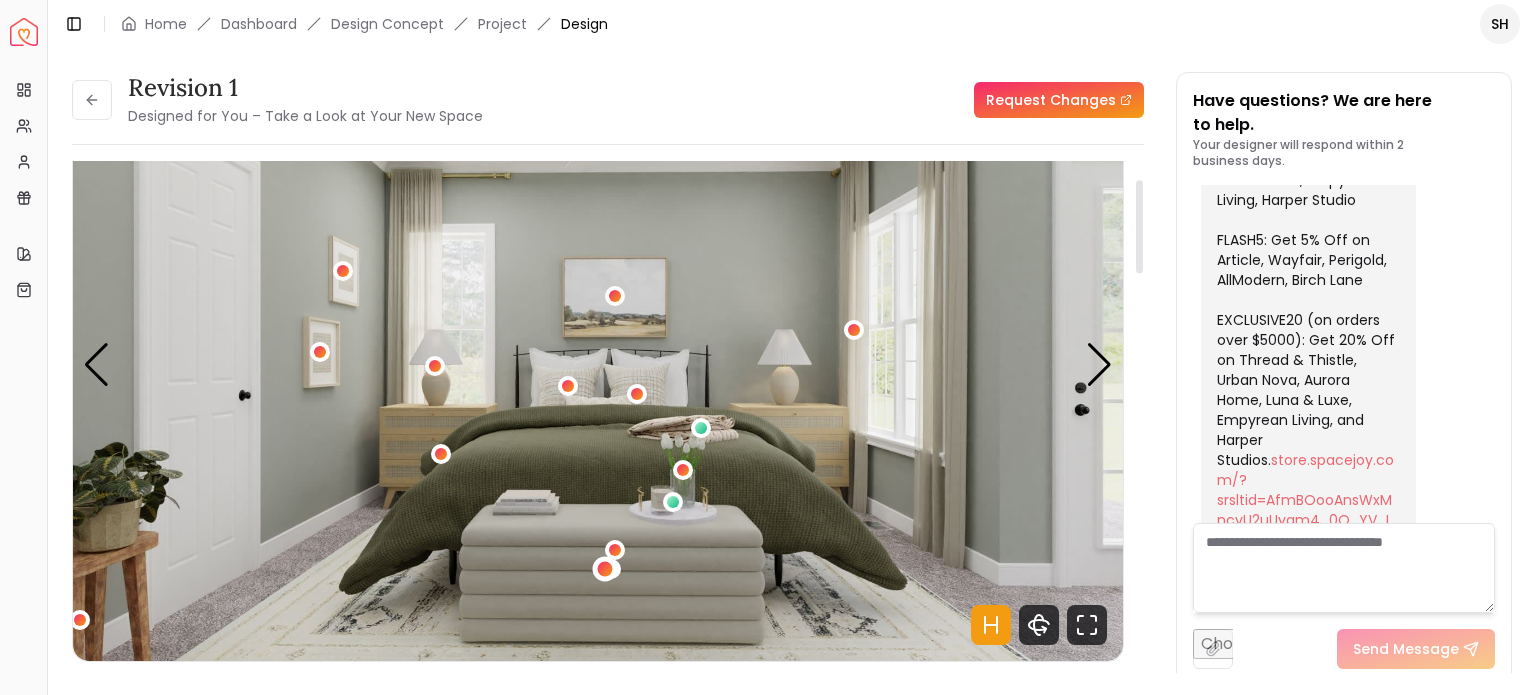 click at bounding box center (604, 569) 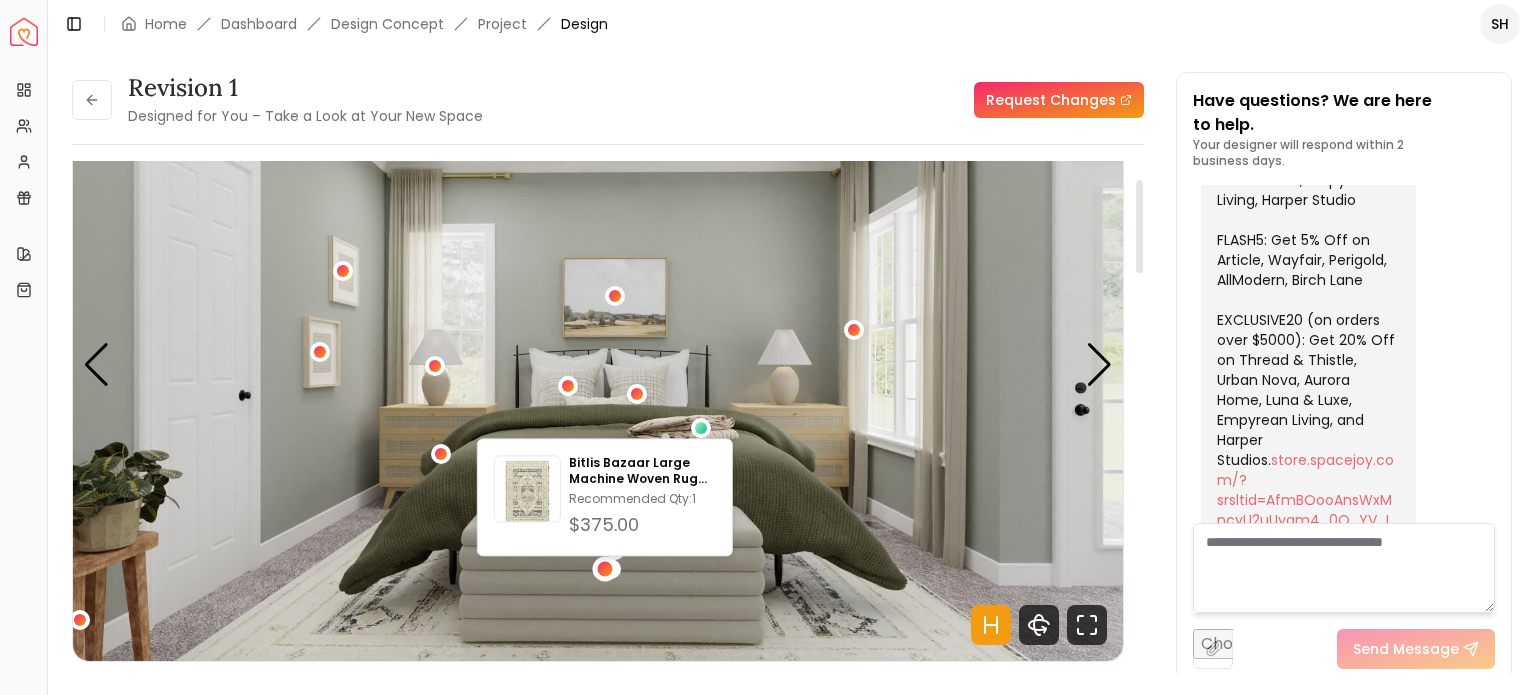click at bounding box center [598, 365] 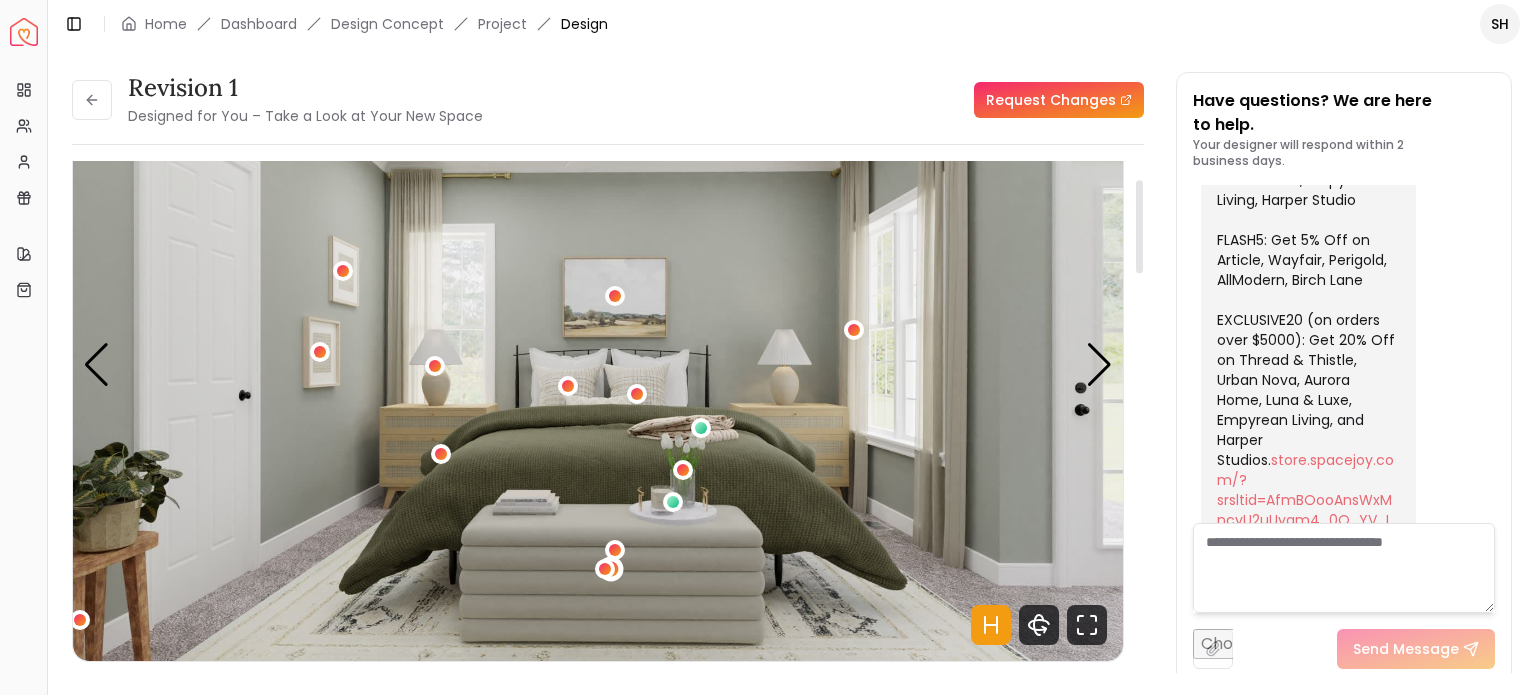 click at bounding box center (611, 568) 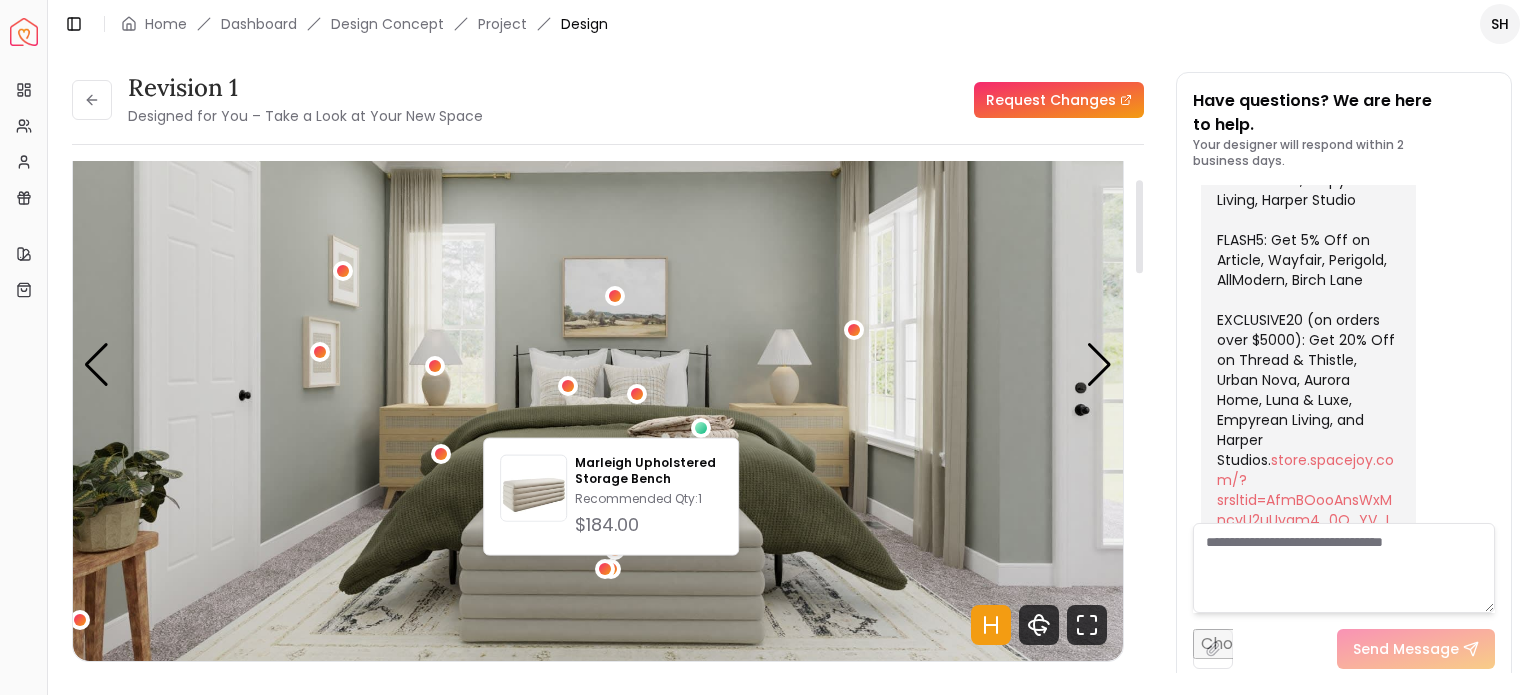 click at bounding box center [598, 365] 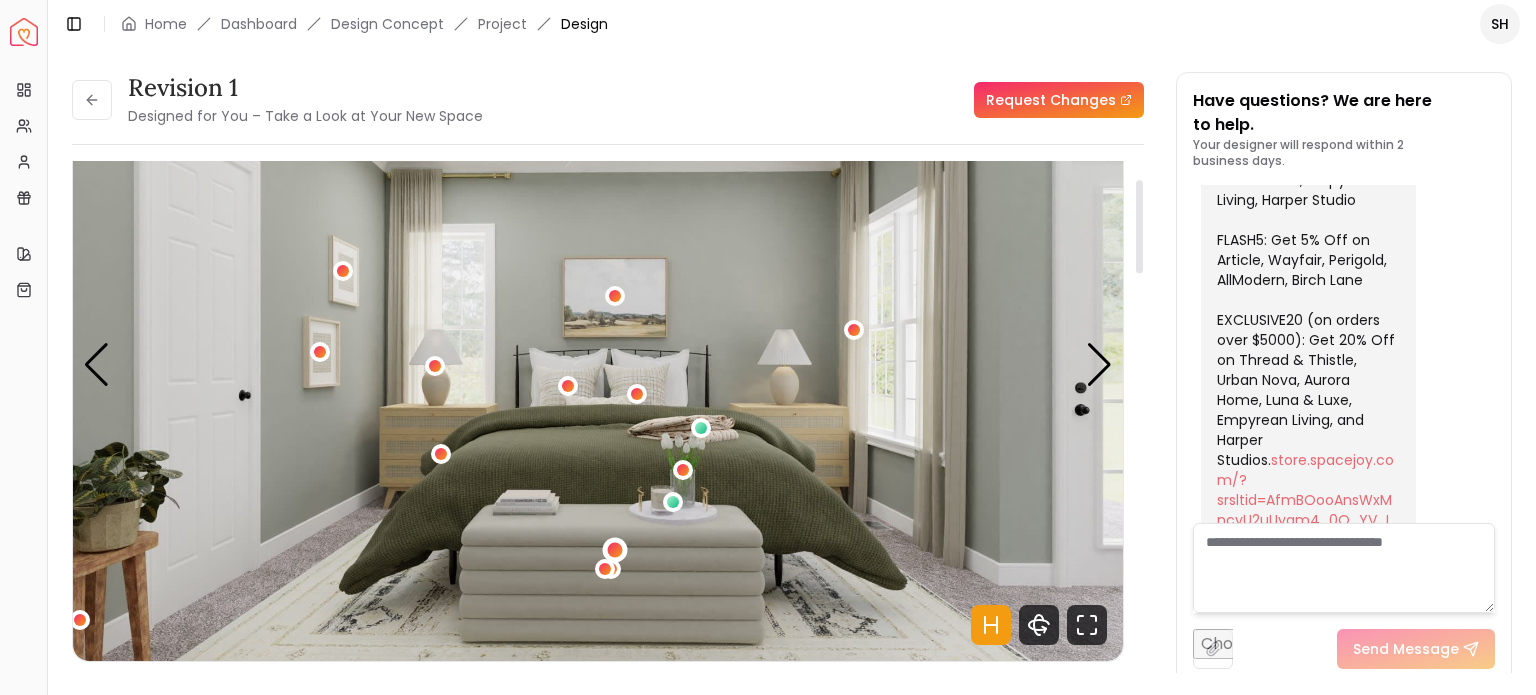 click at bounding box center (615, 550) 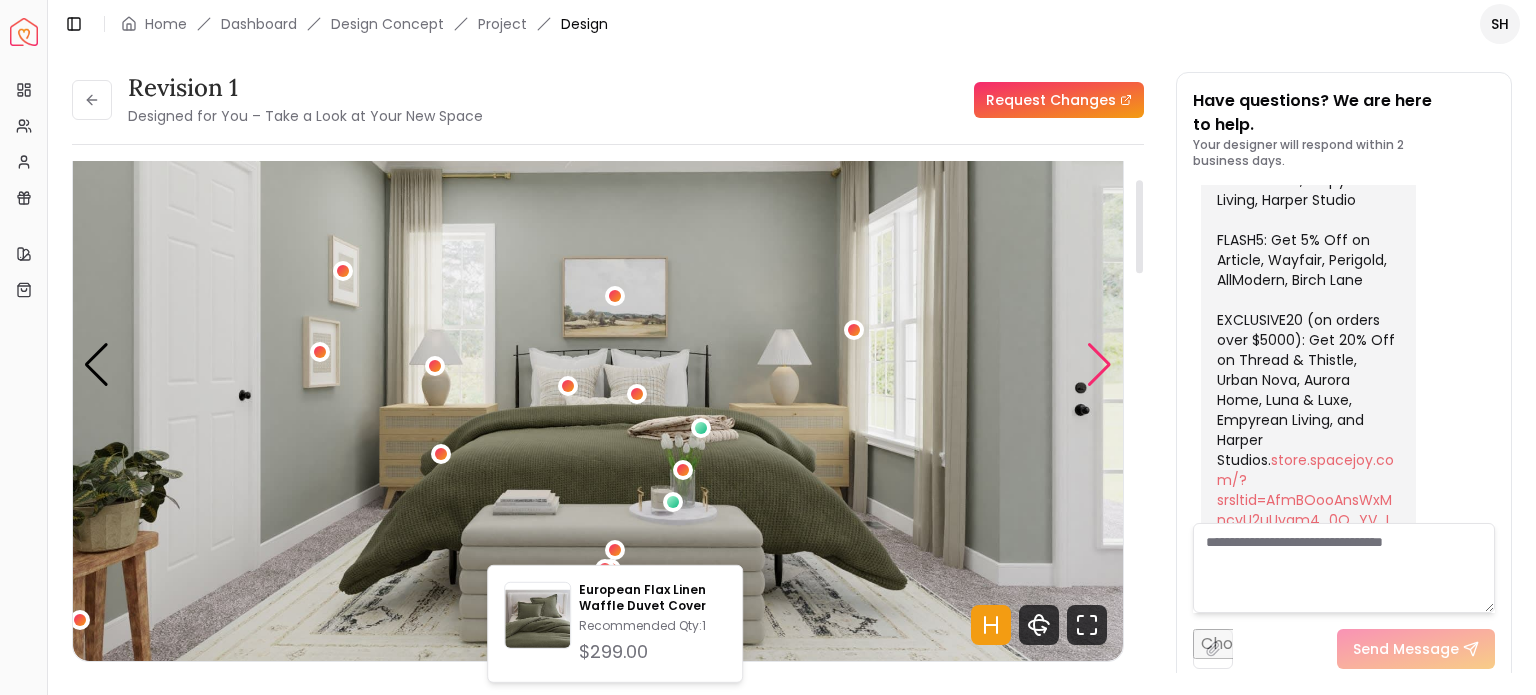 click at bounding box center (1099, 365) 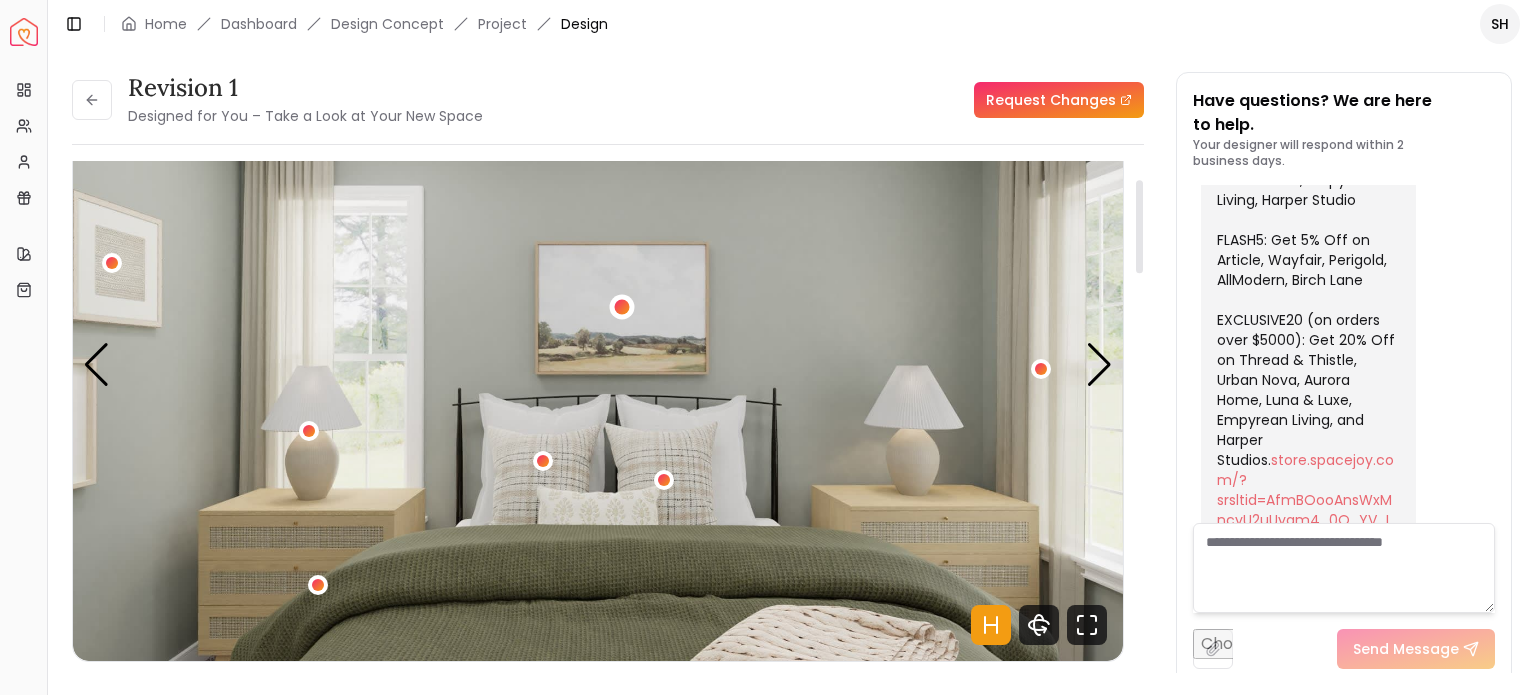 click at bounding box center [622, 306] 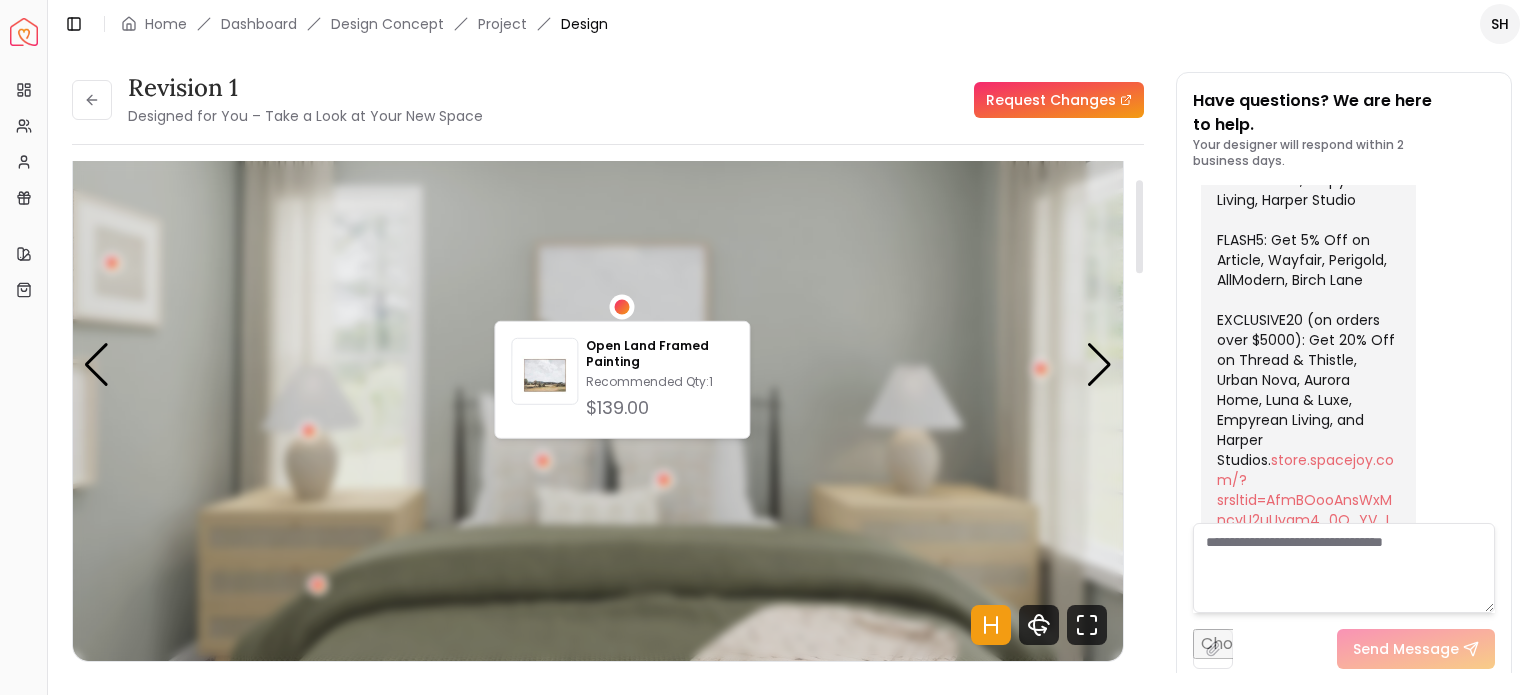 click at bounding box center [622, 306] 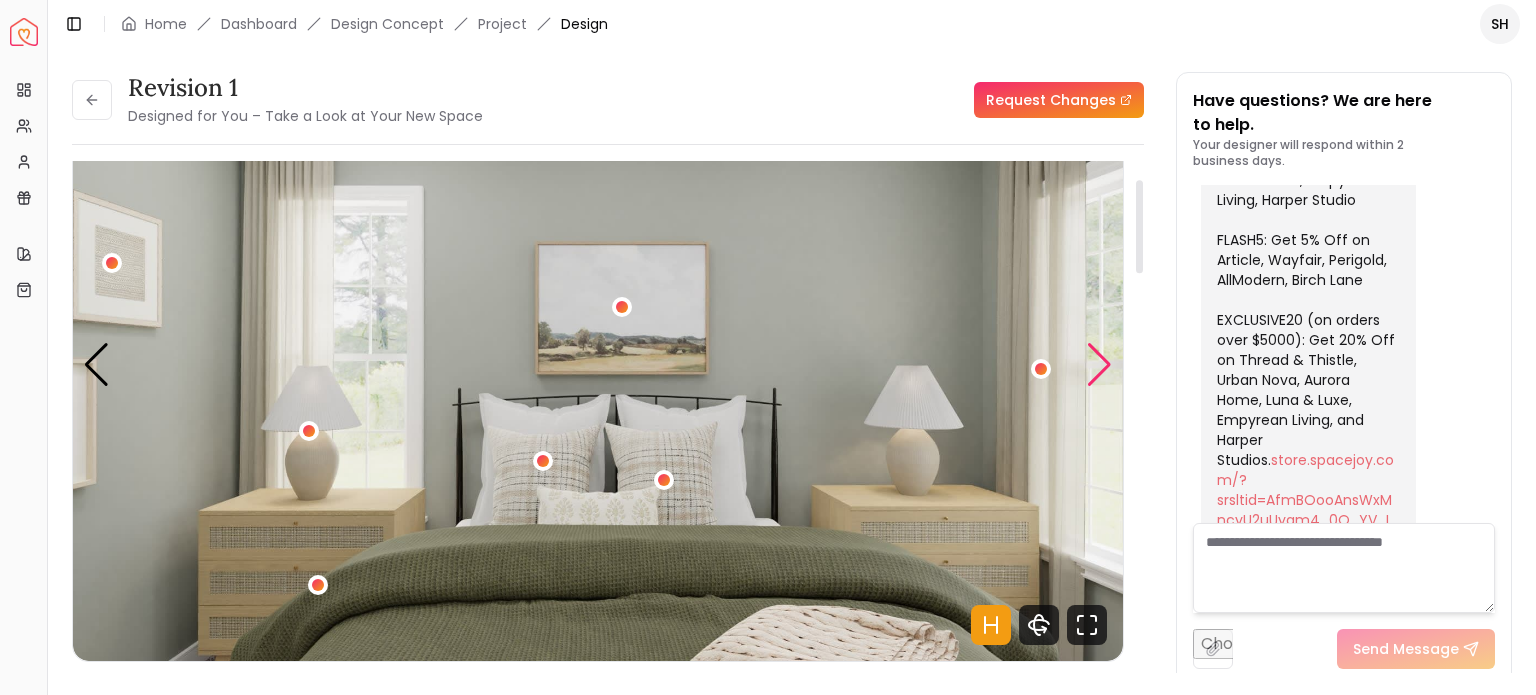 click at bounding box center (1099, 365) 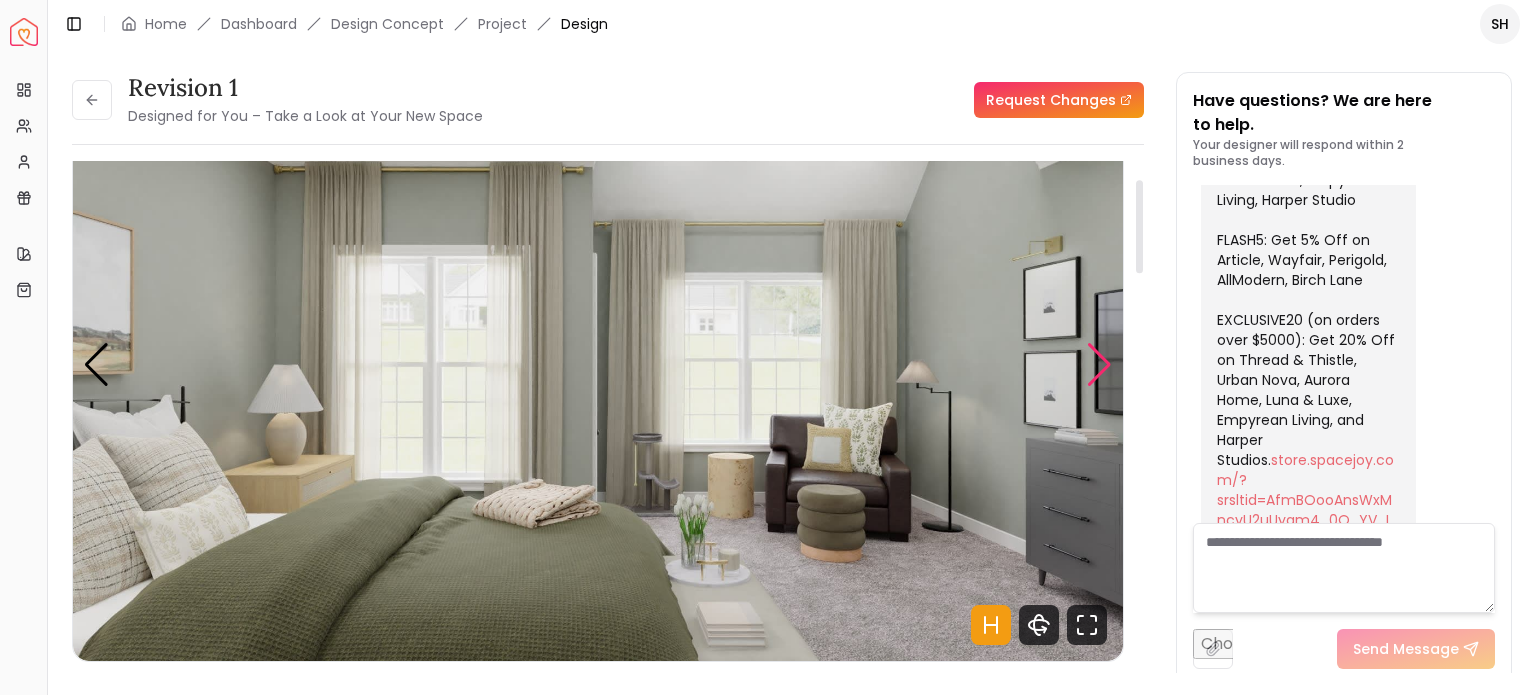 click at bounding box center (1099, 365) 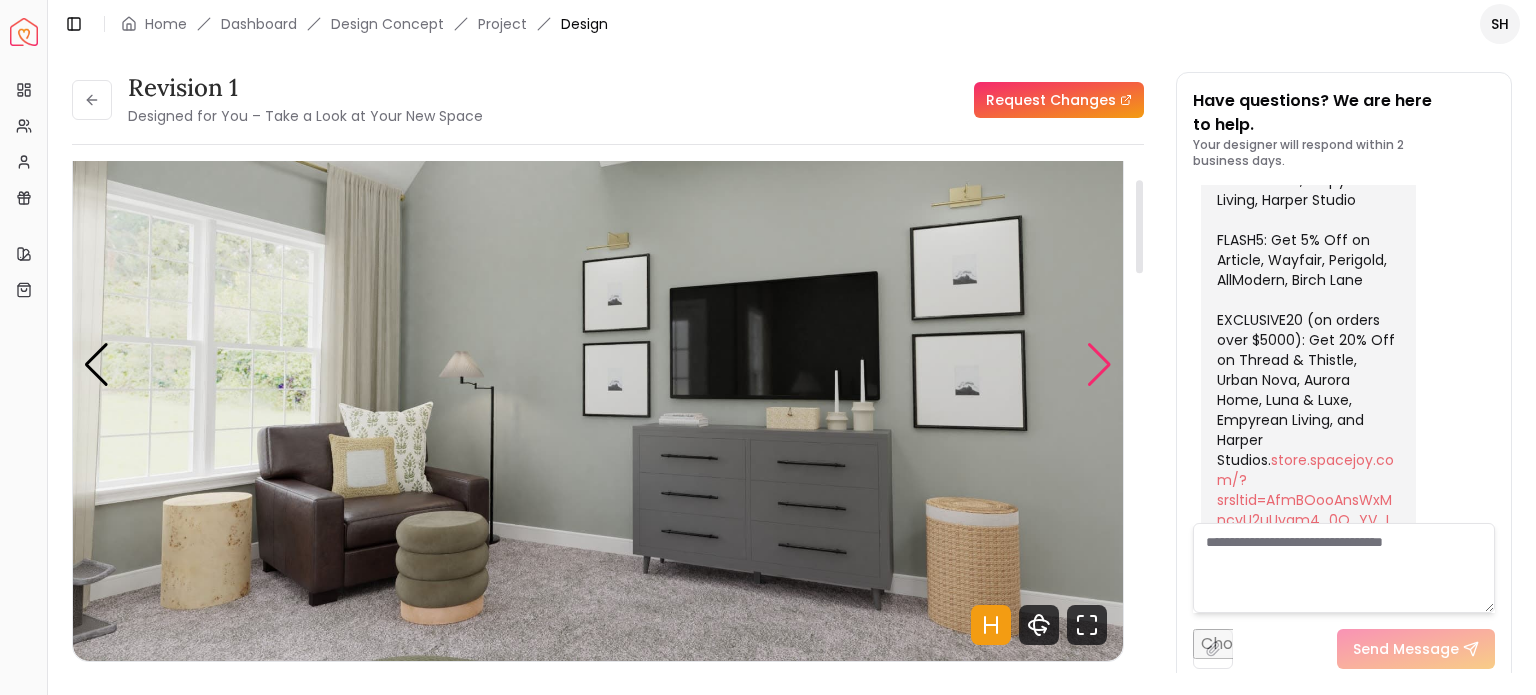 click at bounding box center [1099, 365] 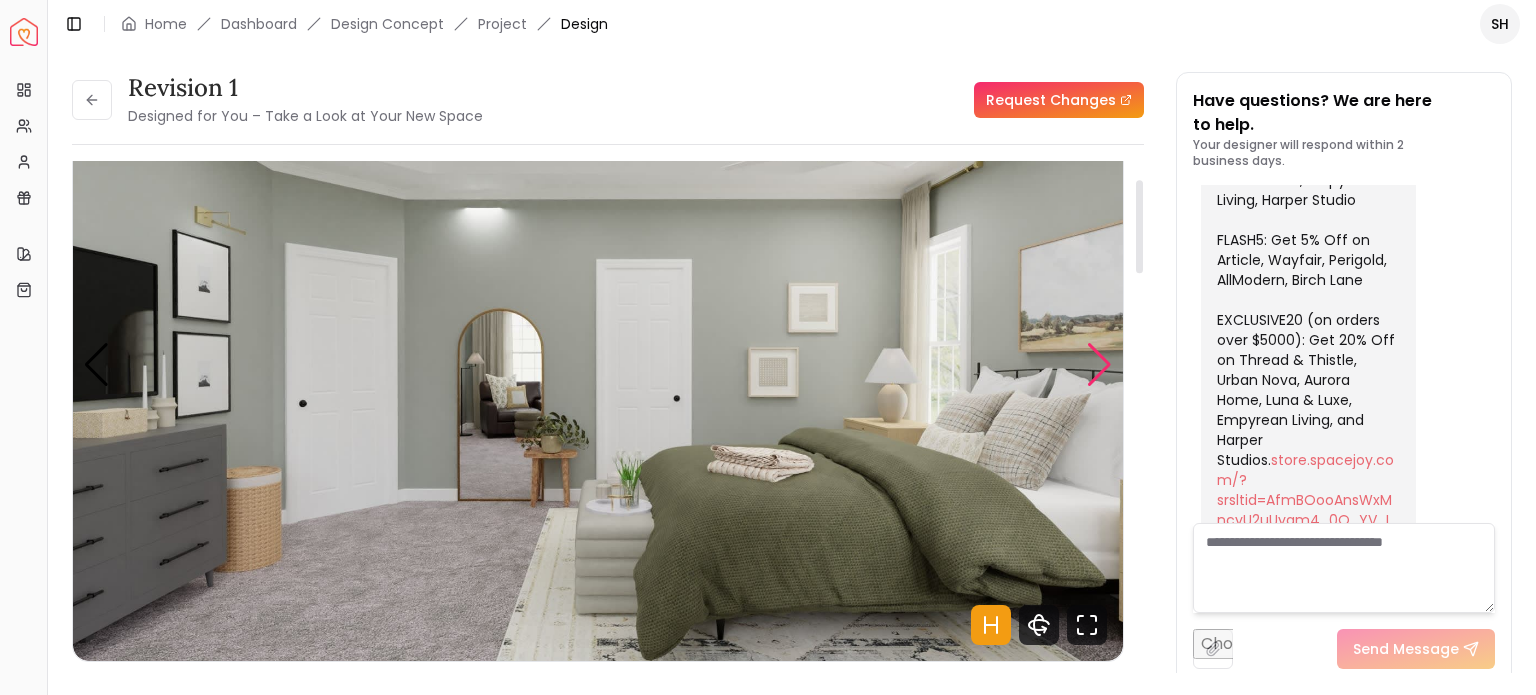 click at bounding box center [1099, 365] 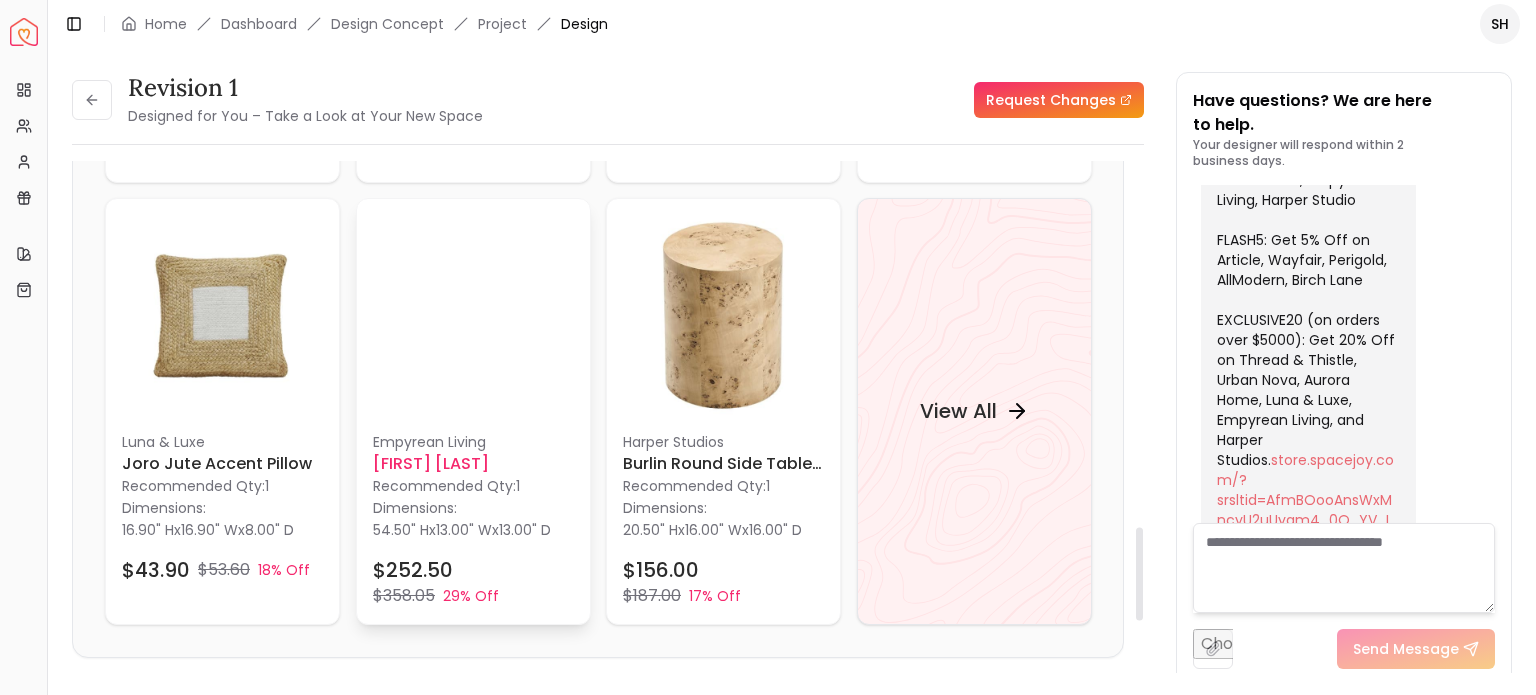 scroll, scrollTop: 2000, scrollLeft: 0, axis: vertical 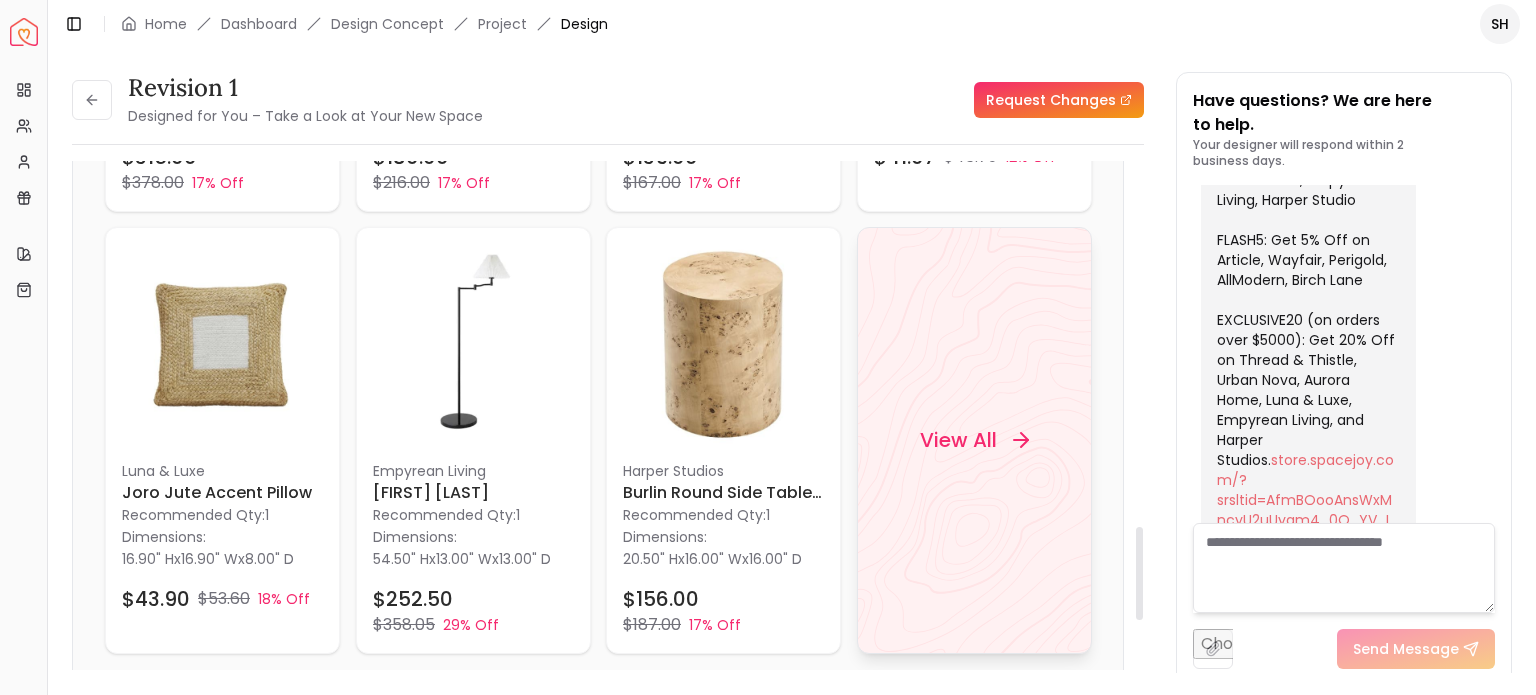 click on "View All" at bounding box center (957, 440) 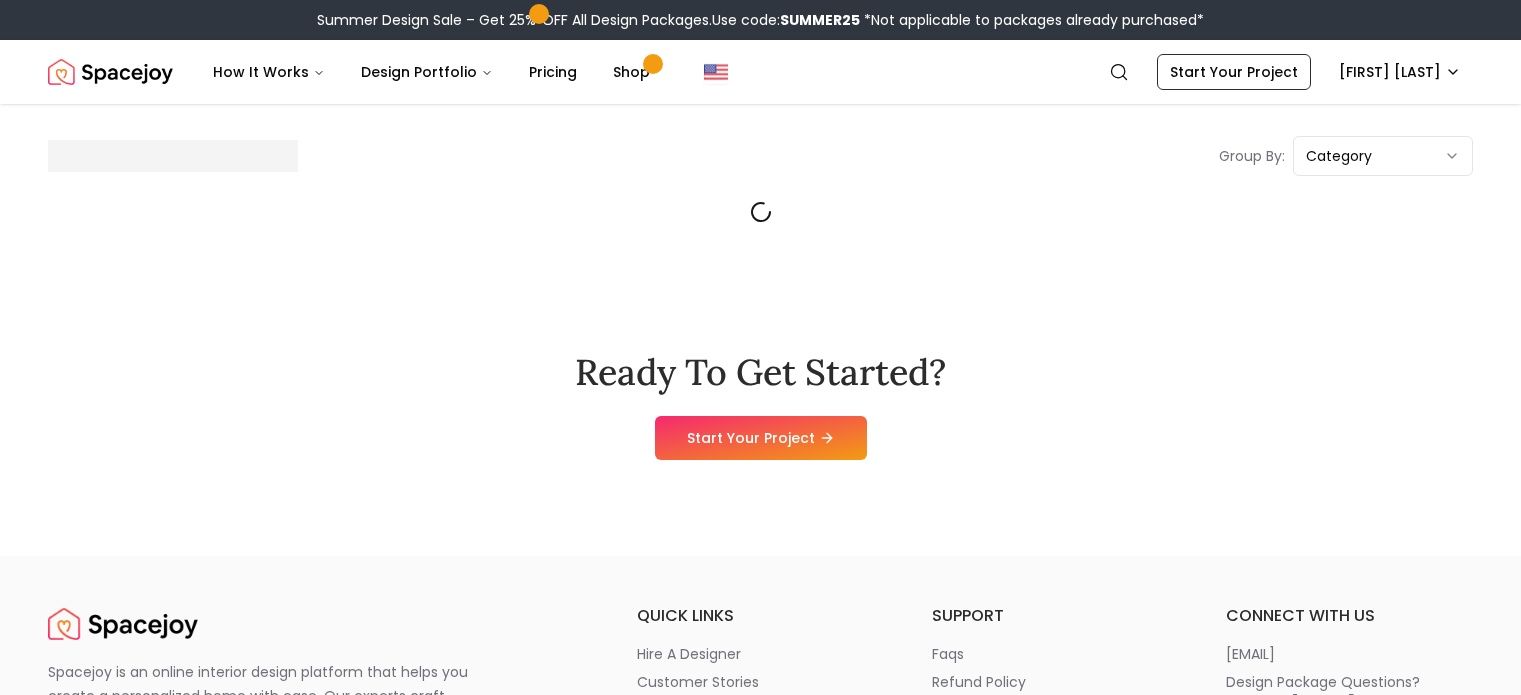 scroll, scrollTop: 0, scrollLeft: 0, axis: both 